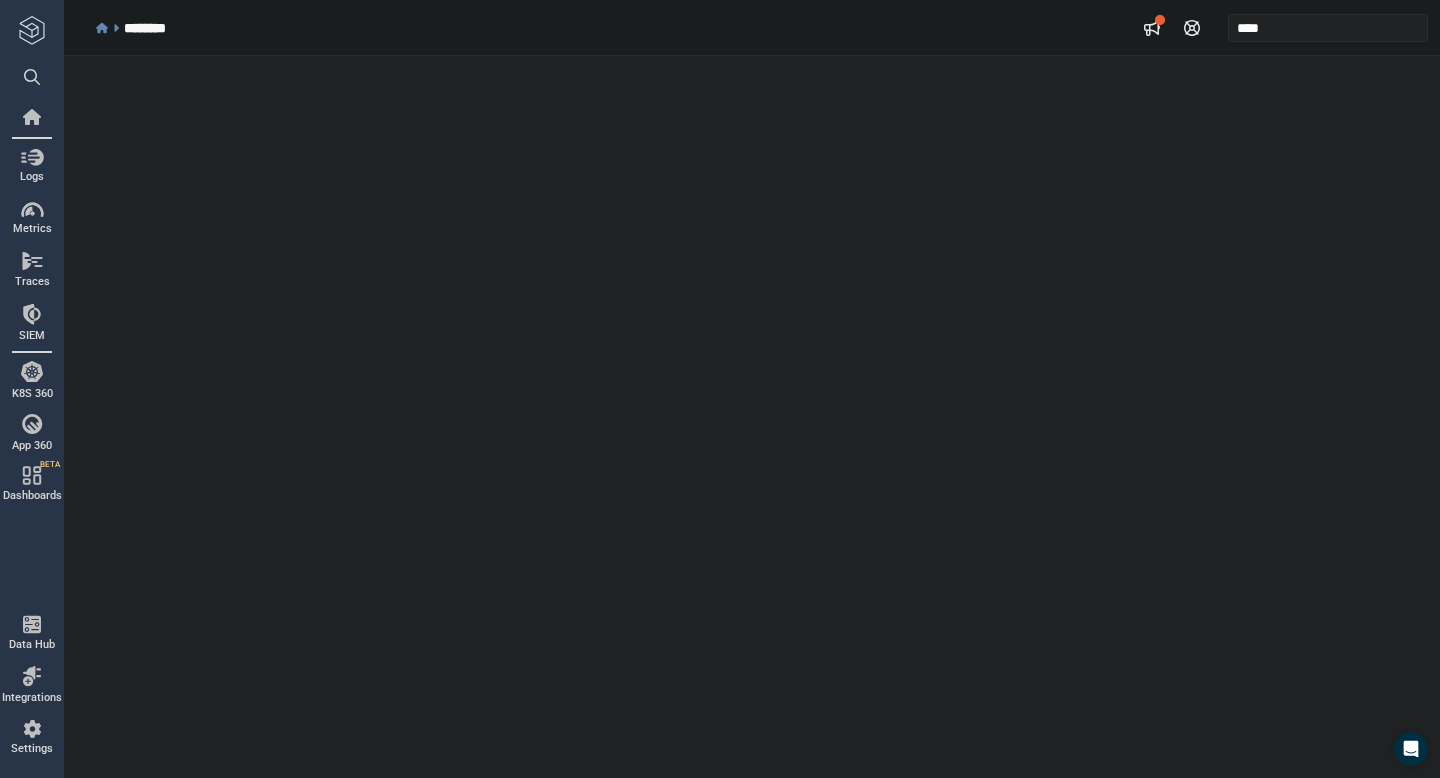 scroll, scrollTop: 0, scrollLeft: 0, axis: both 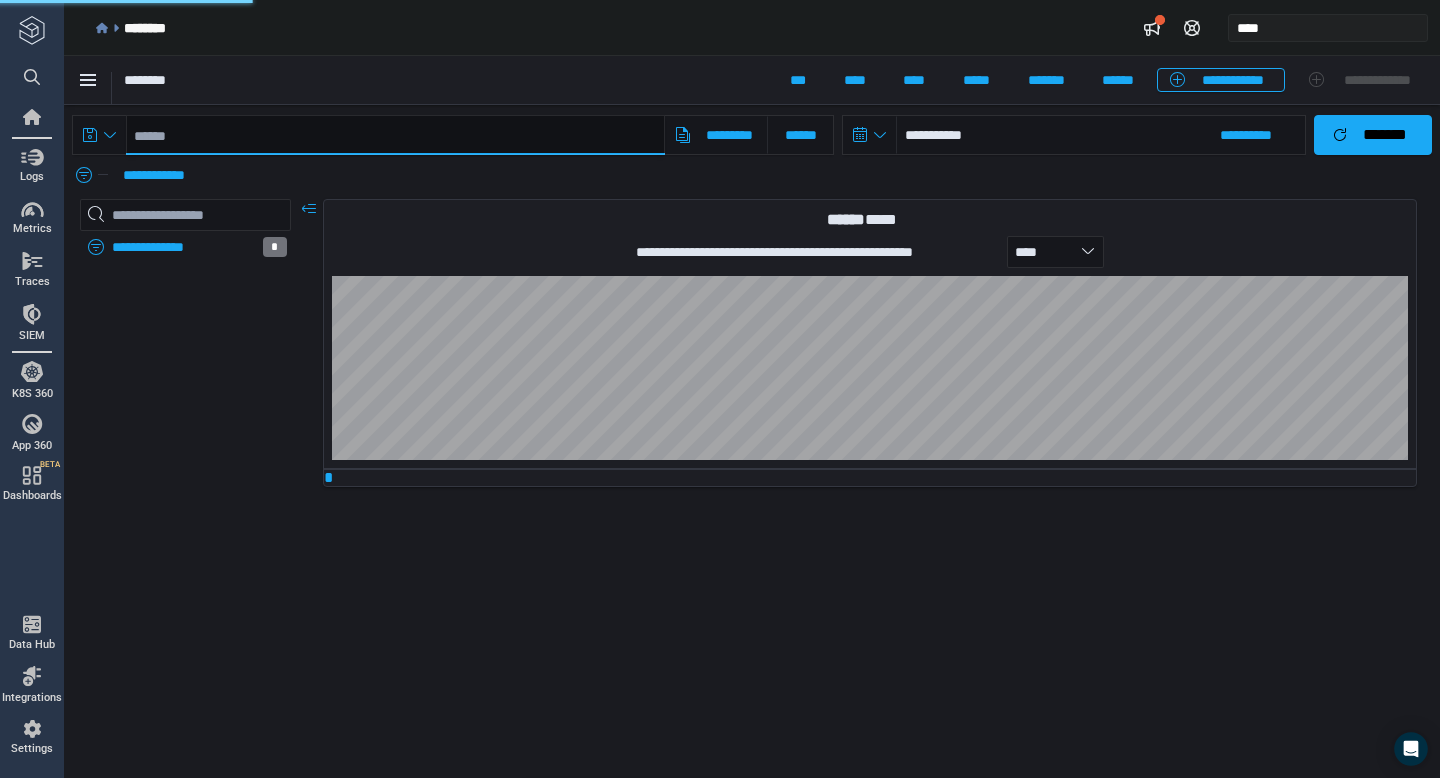 click at bounding box center (395, 135) 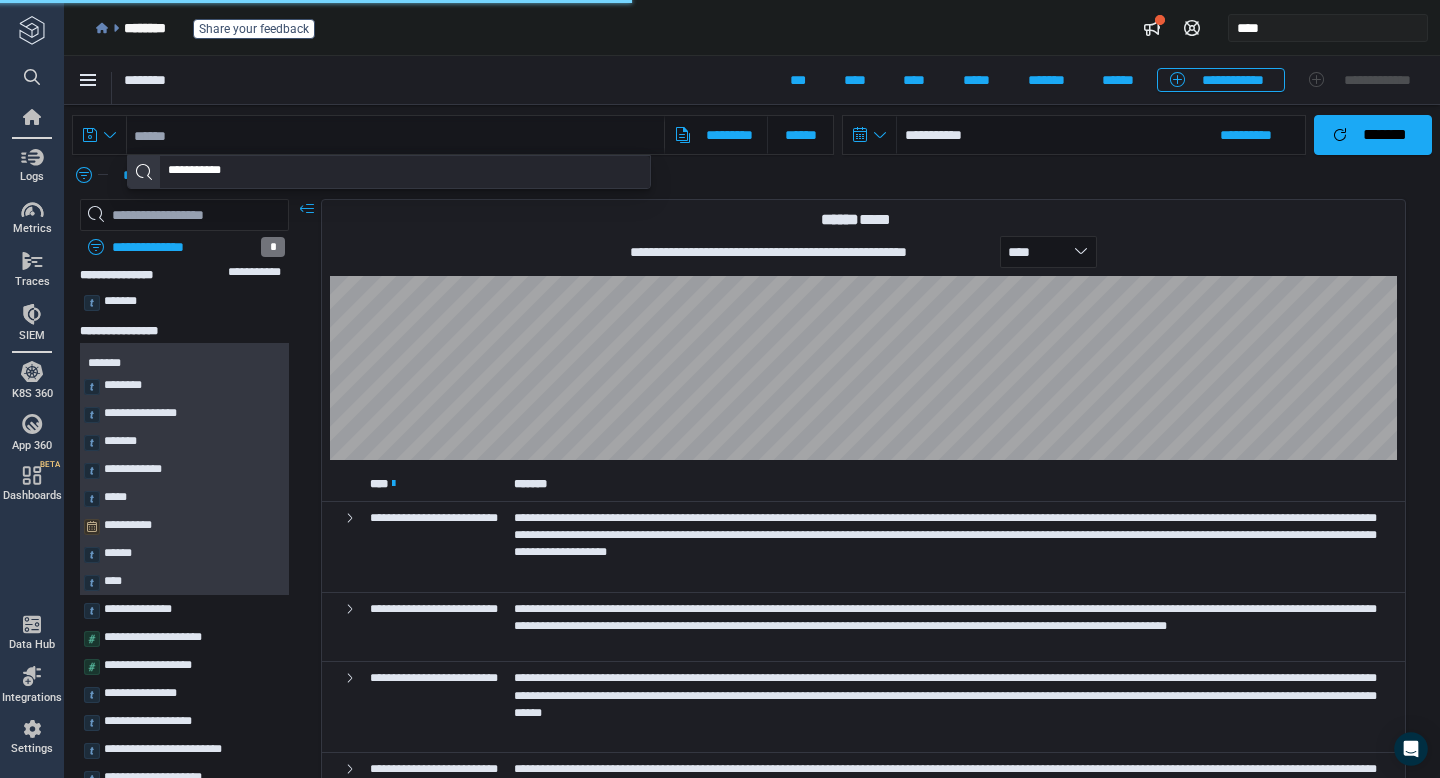 click on "**********" at bounding box center (207, 172) 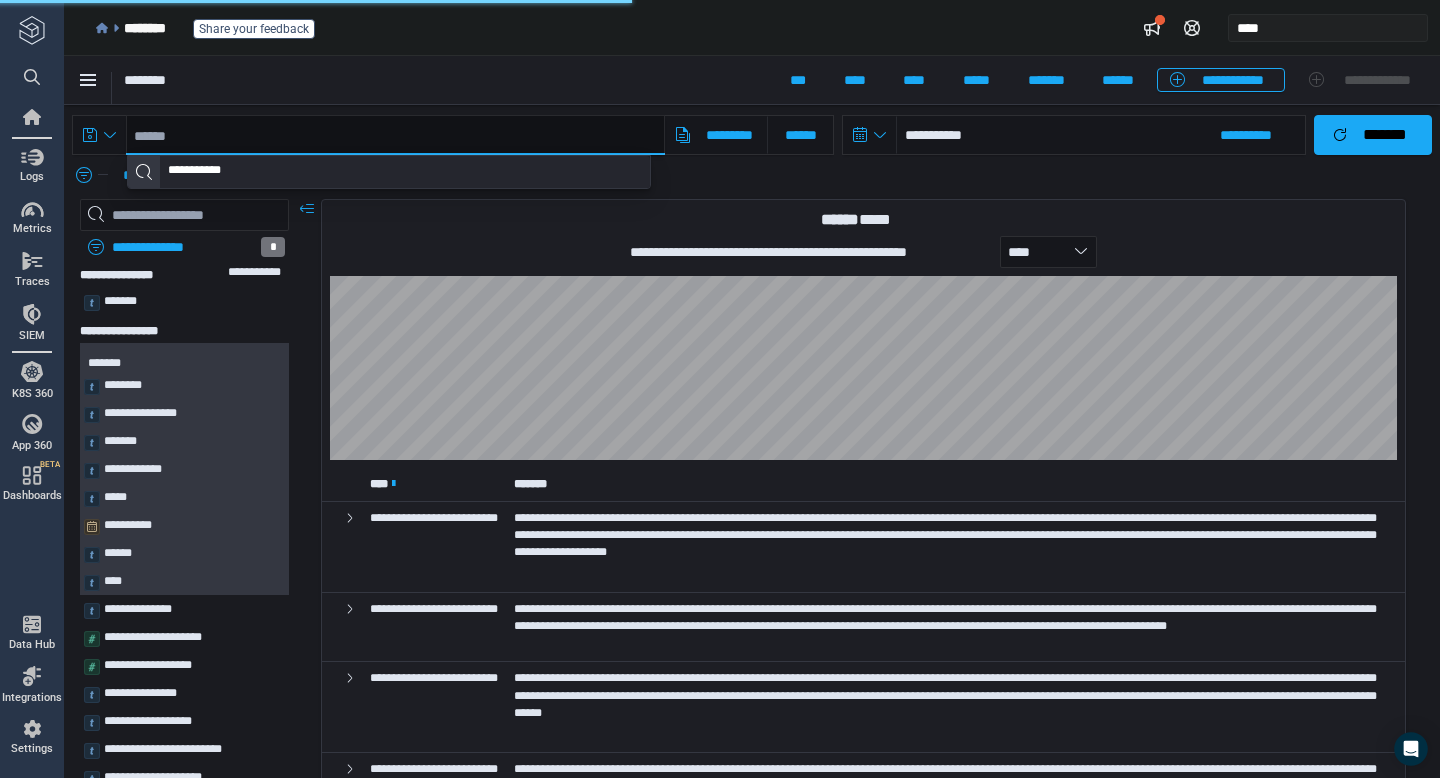 type on "**********" 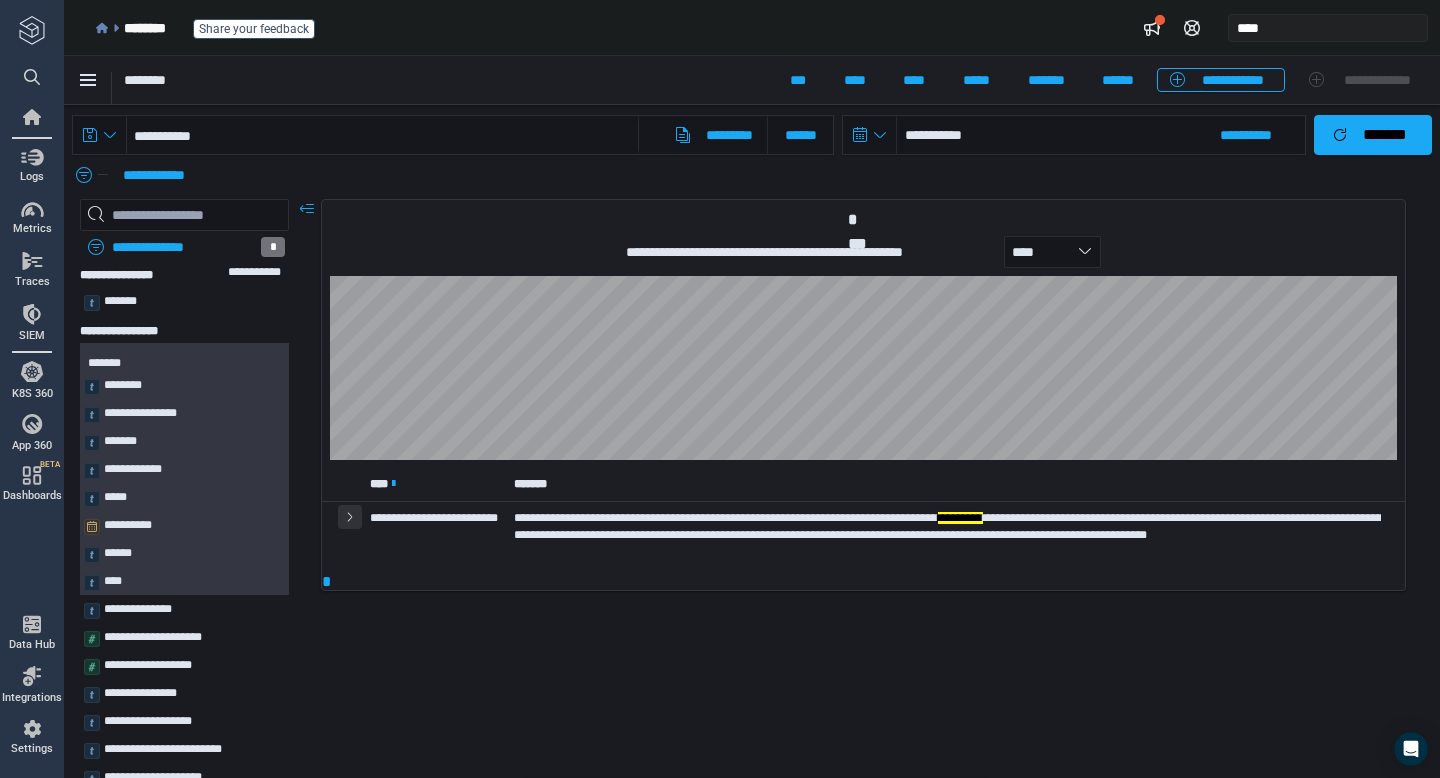 click 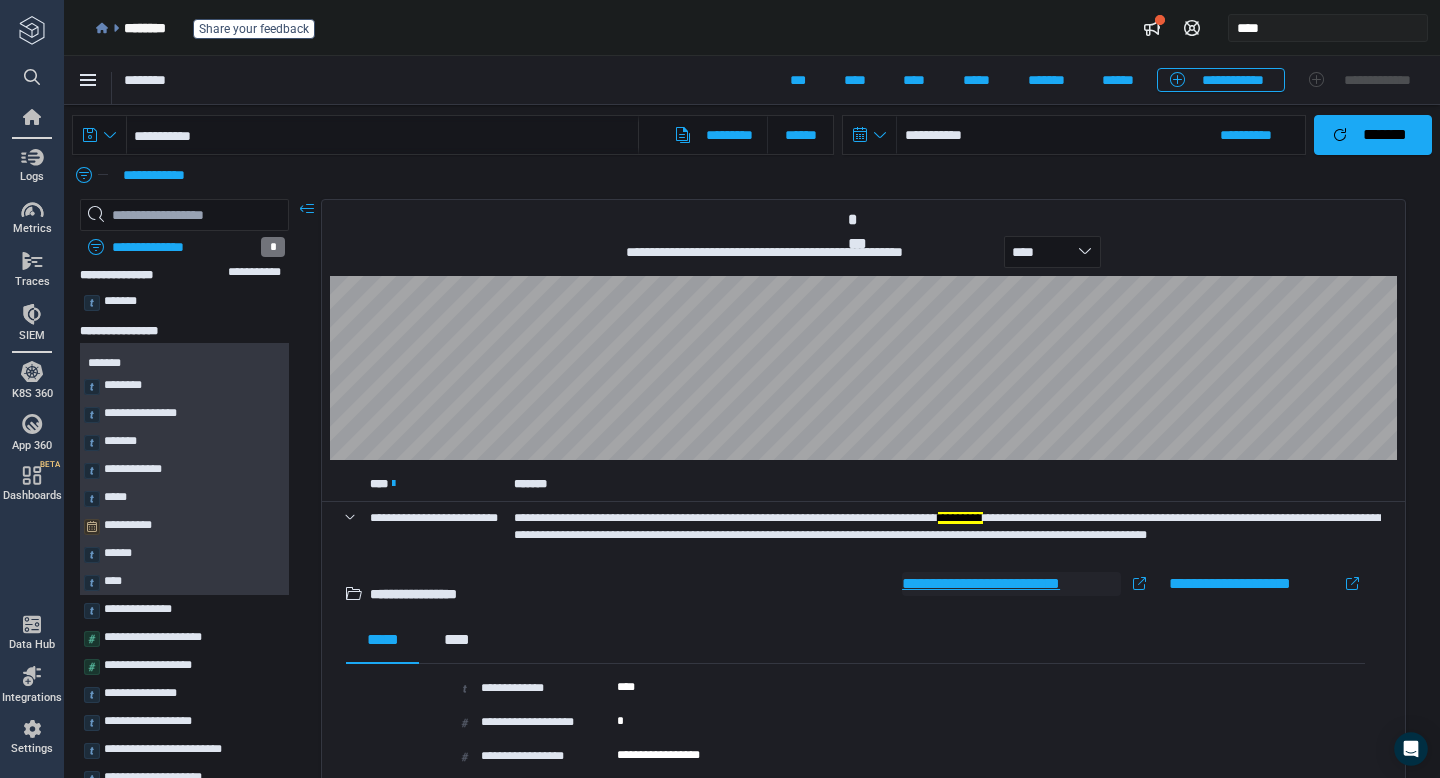 click on "**********" at bounding box center (1011, 584) 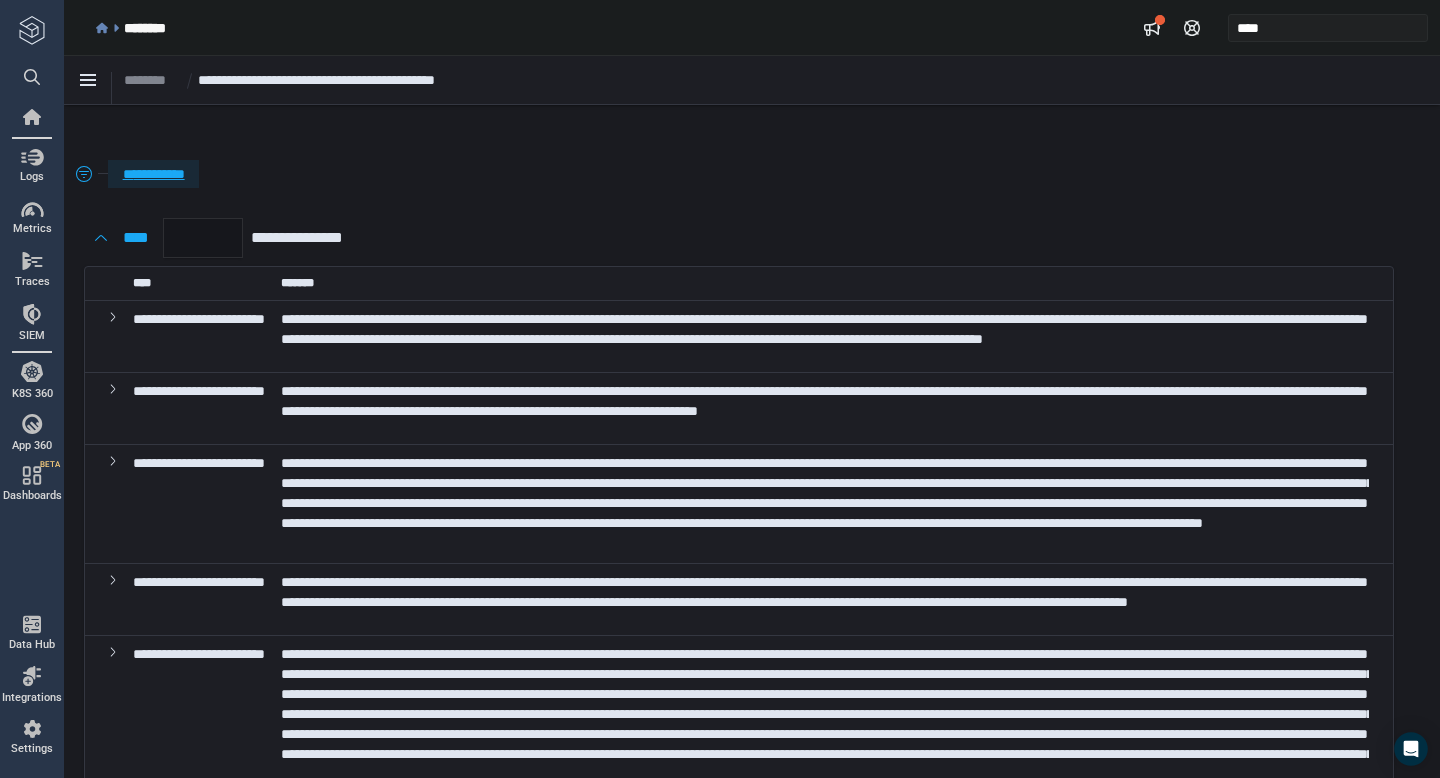 click on "**********" at bounding box center (153, 174) 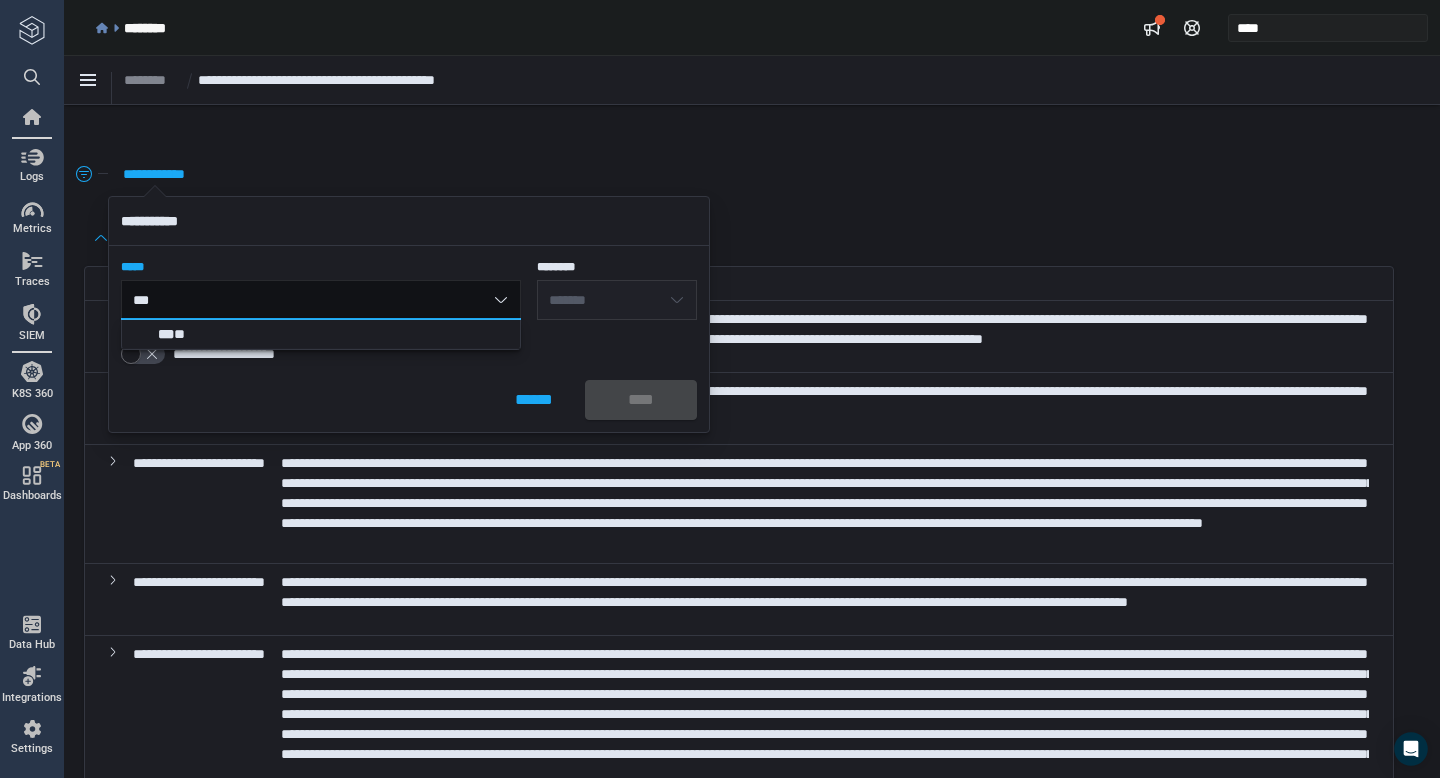 type on "****" 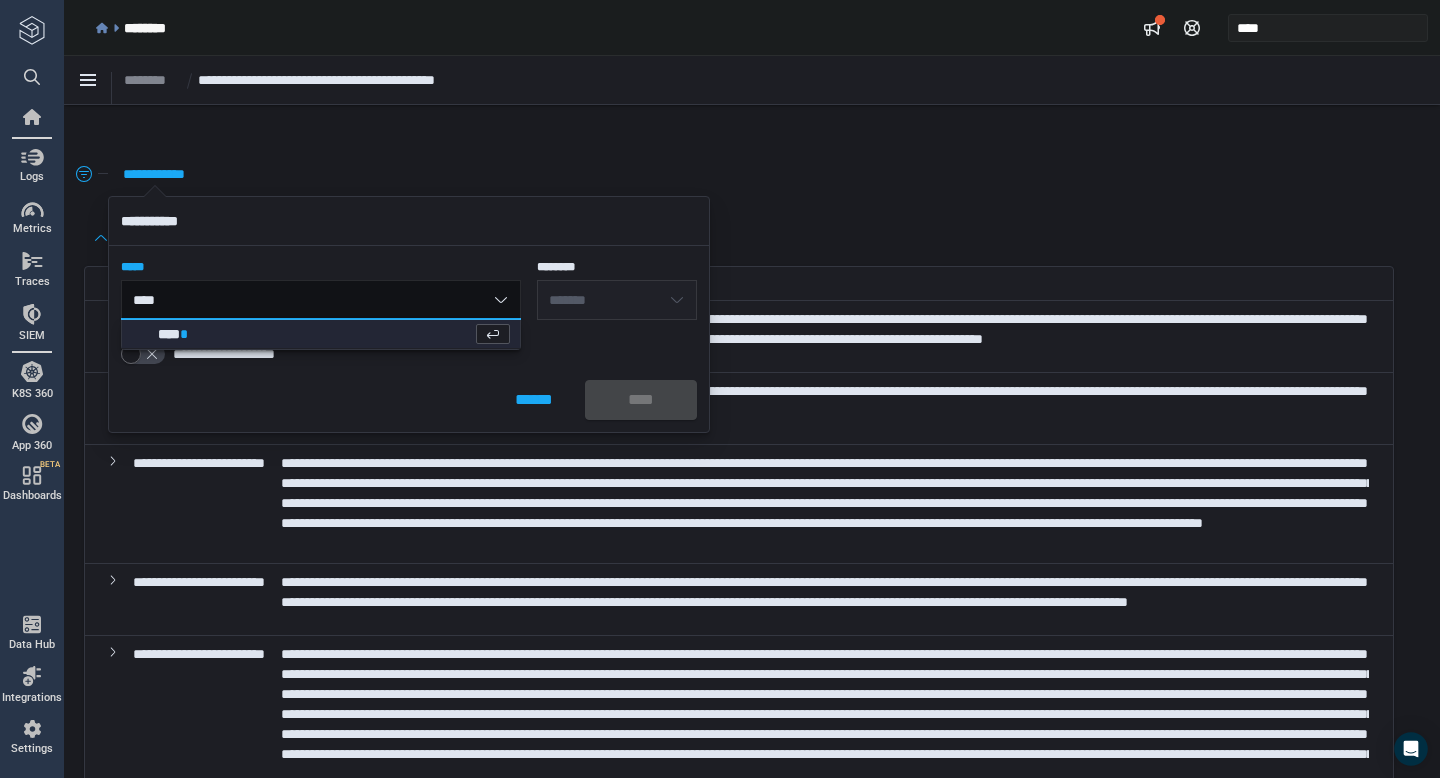 type 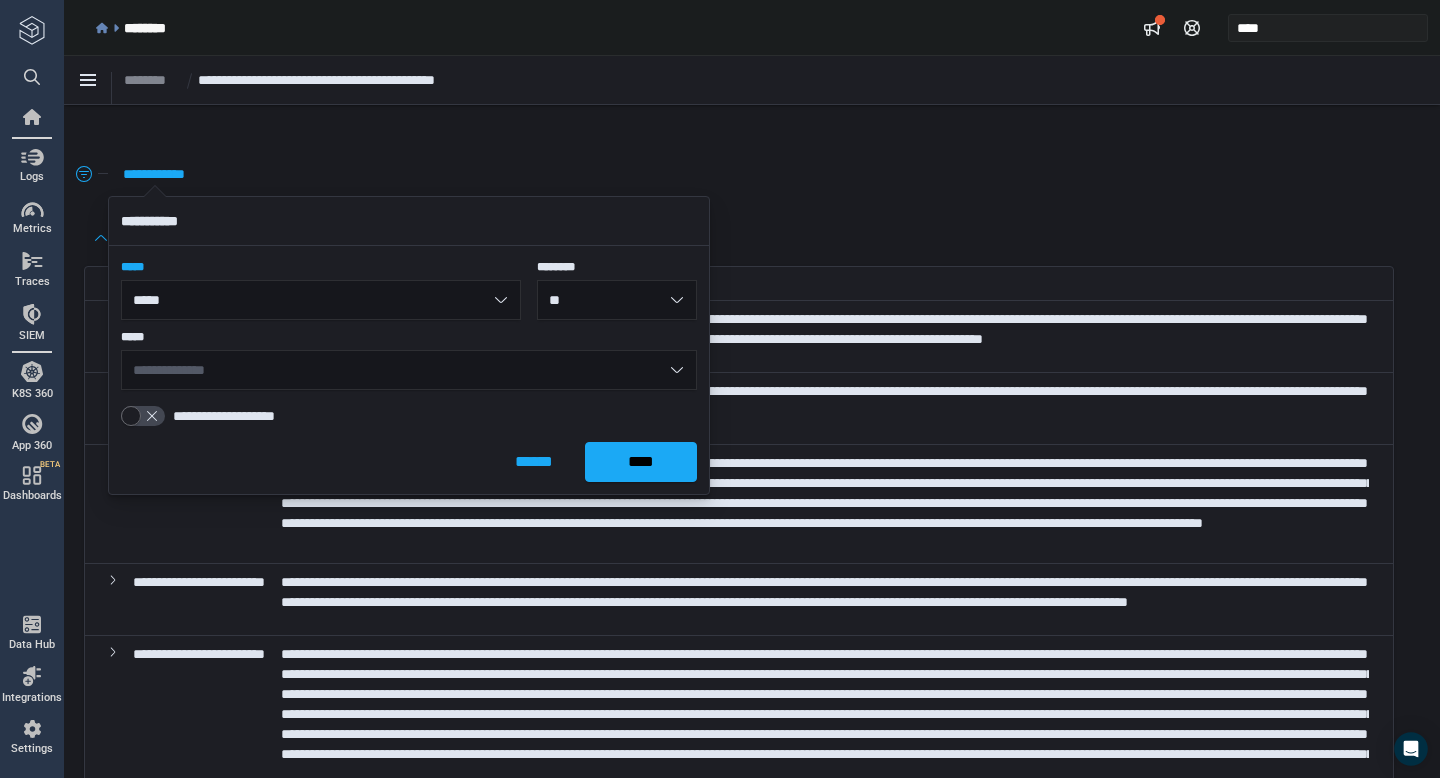 click on "**********" at bounding box center [409, 370] 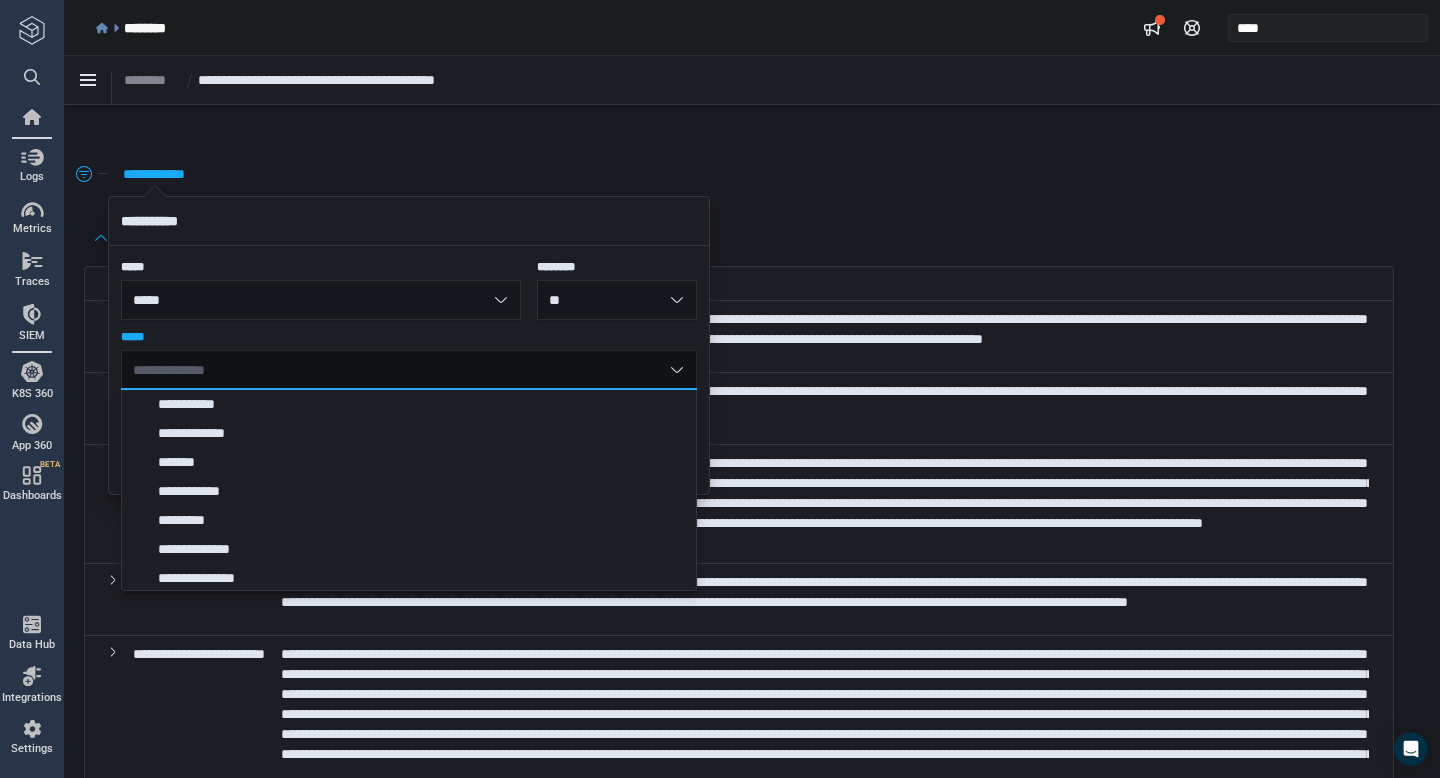 click on "**" at bounding box center [617, 300] 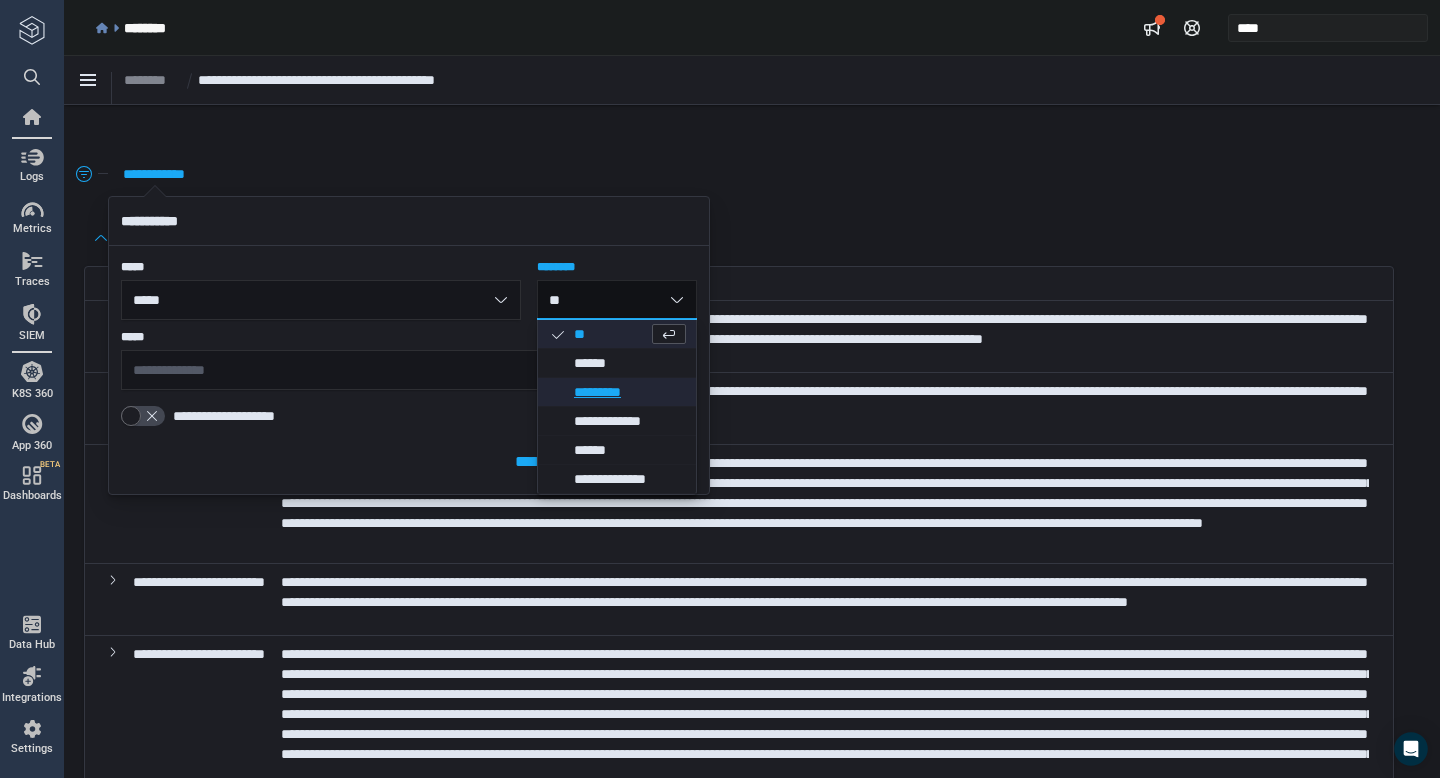 click on "*********" at bounding box center (630, 392) 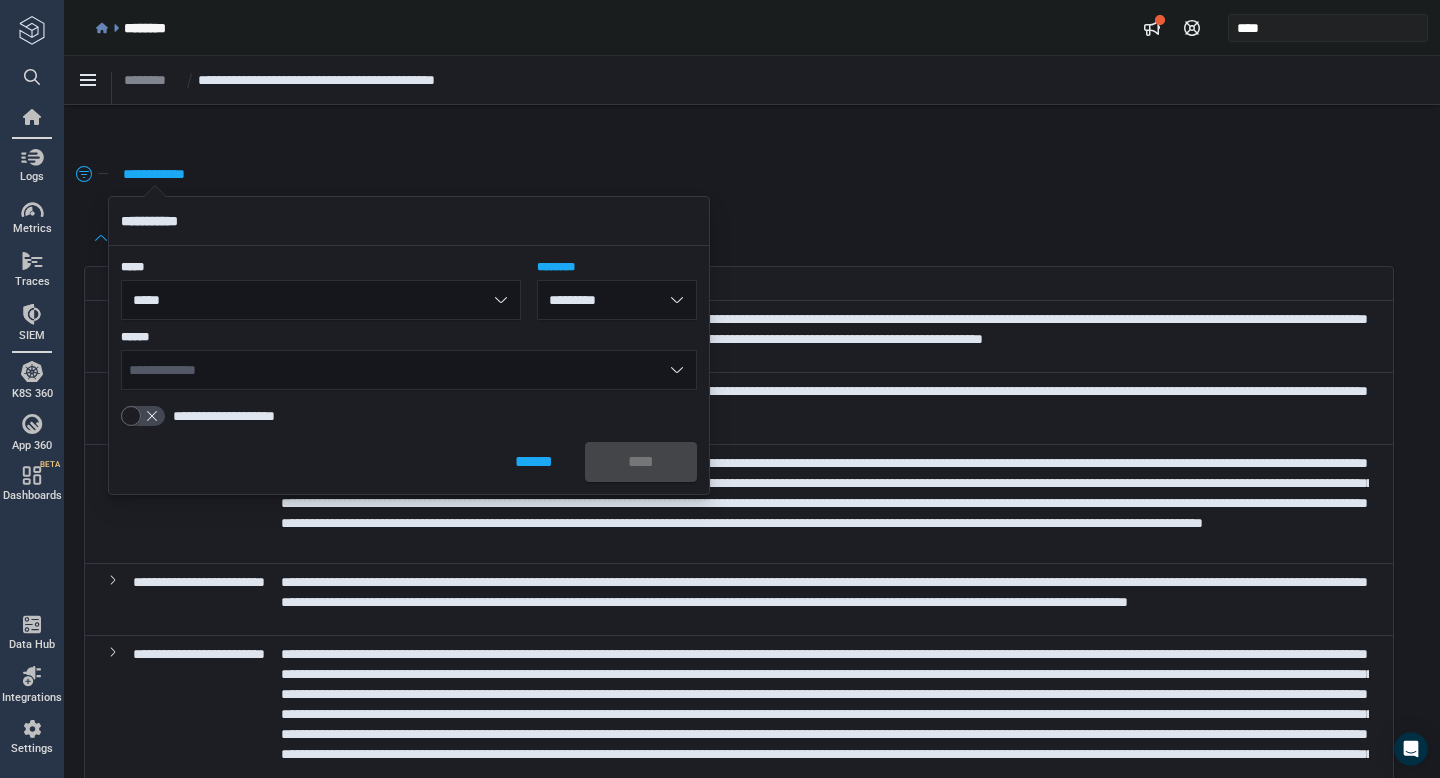 click on "**********" at bounding box center (409, 370) 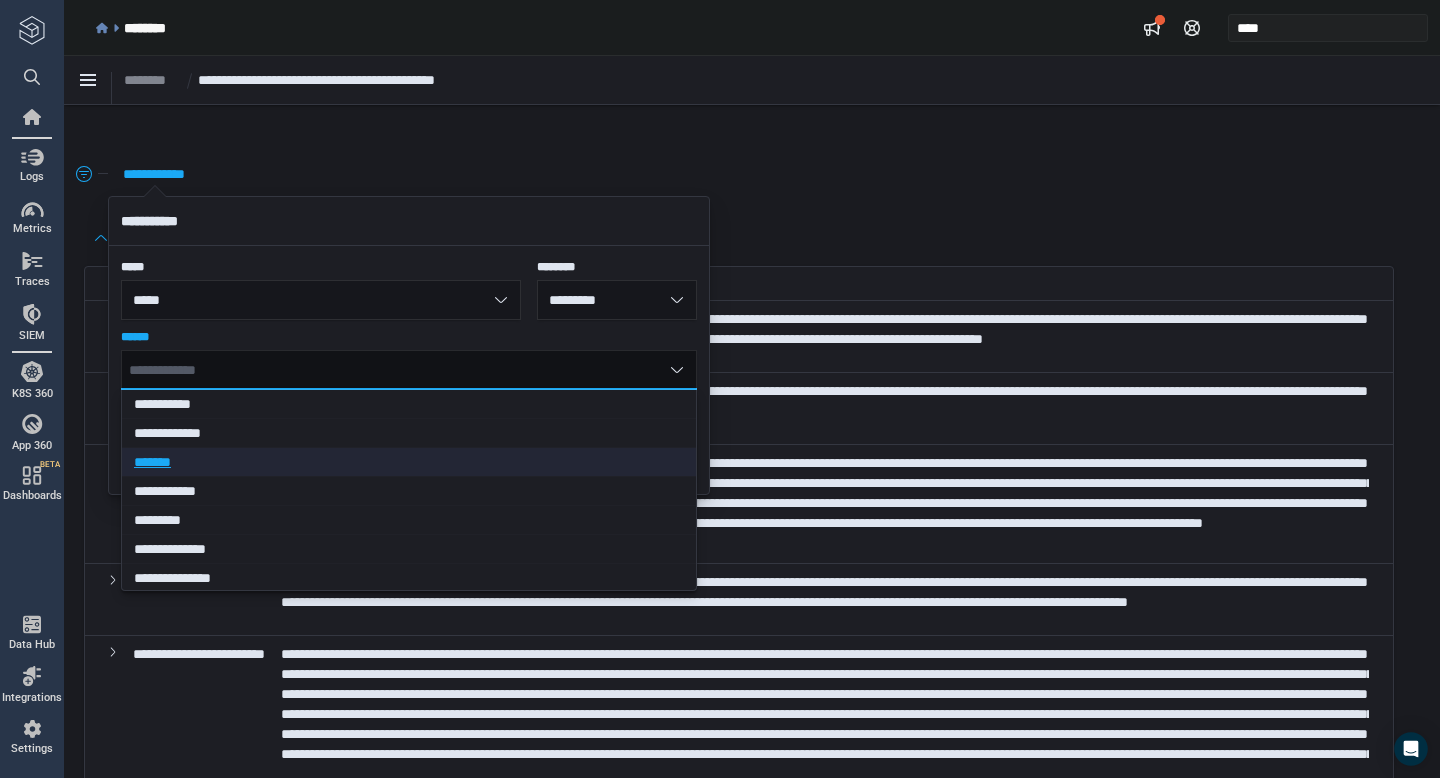 click on "*******" at bounding box center [402, 462] 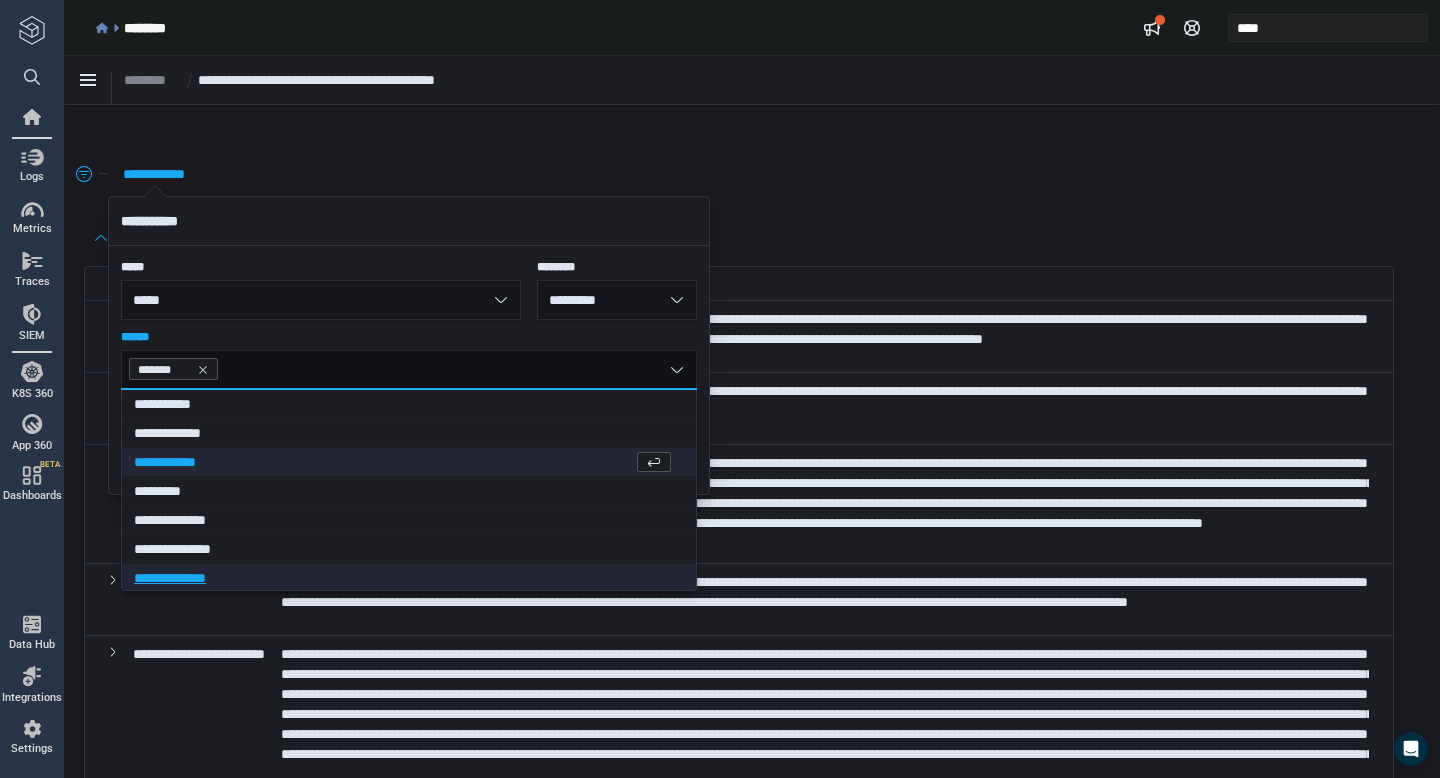 click on "**********" at bounding box center [410, 578] 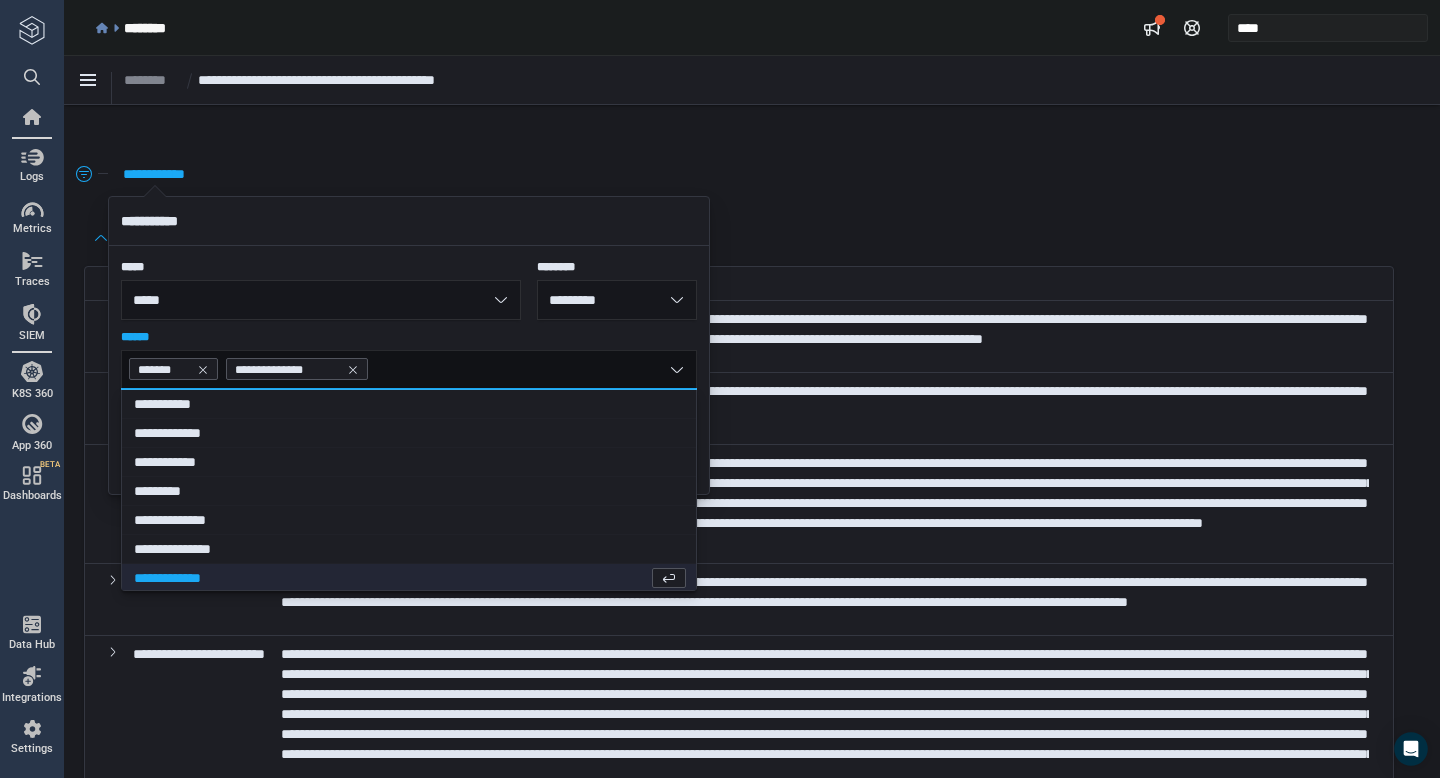 click on "******" at bounding box center (409, 337) 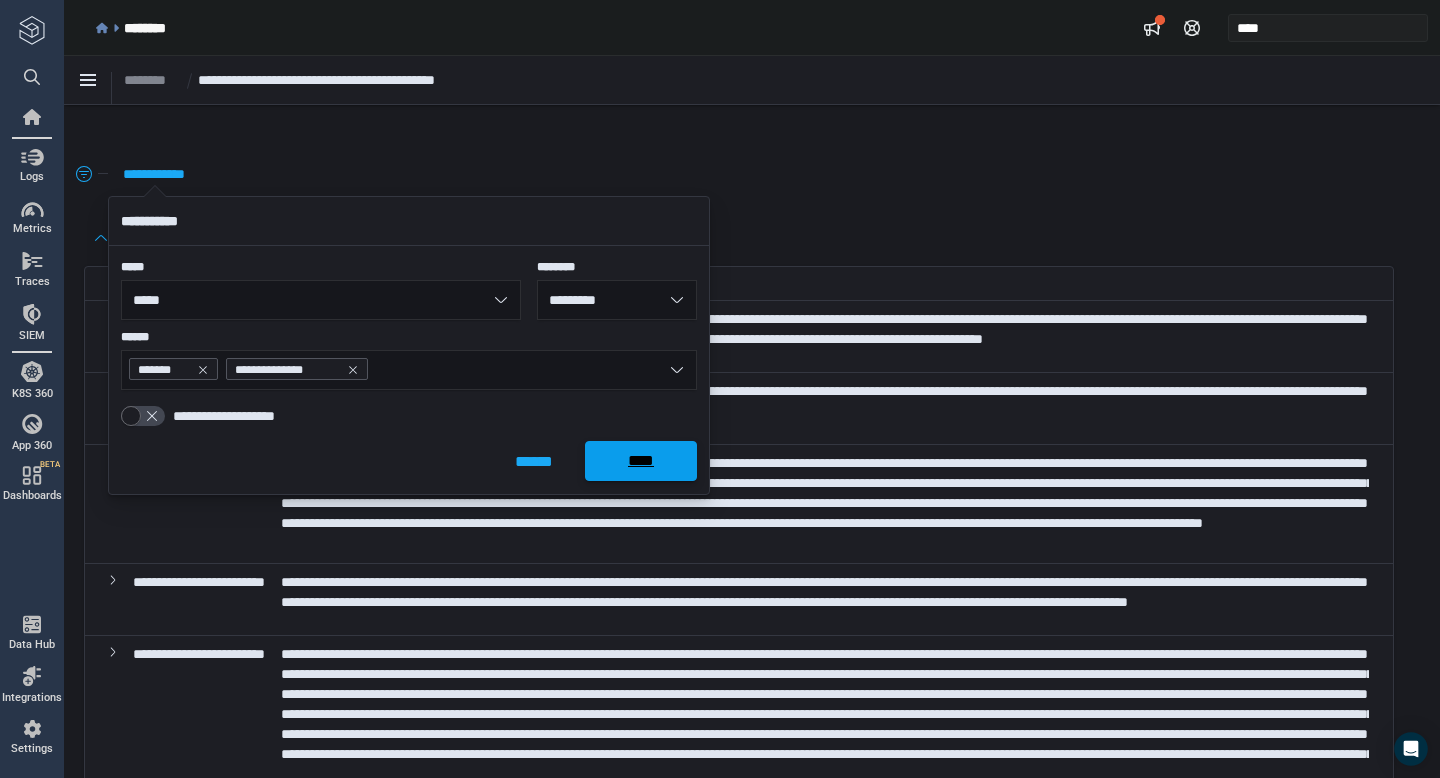 click on "****" at bounding box center (641, 461) 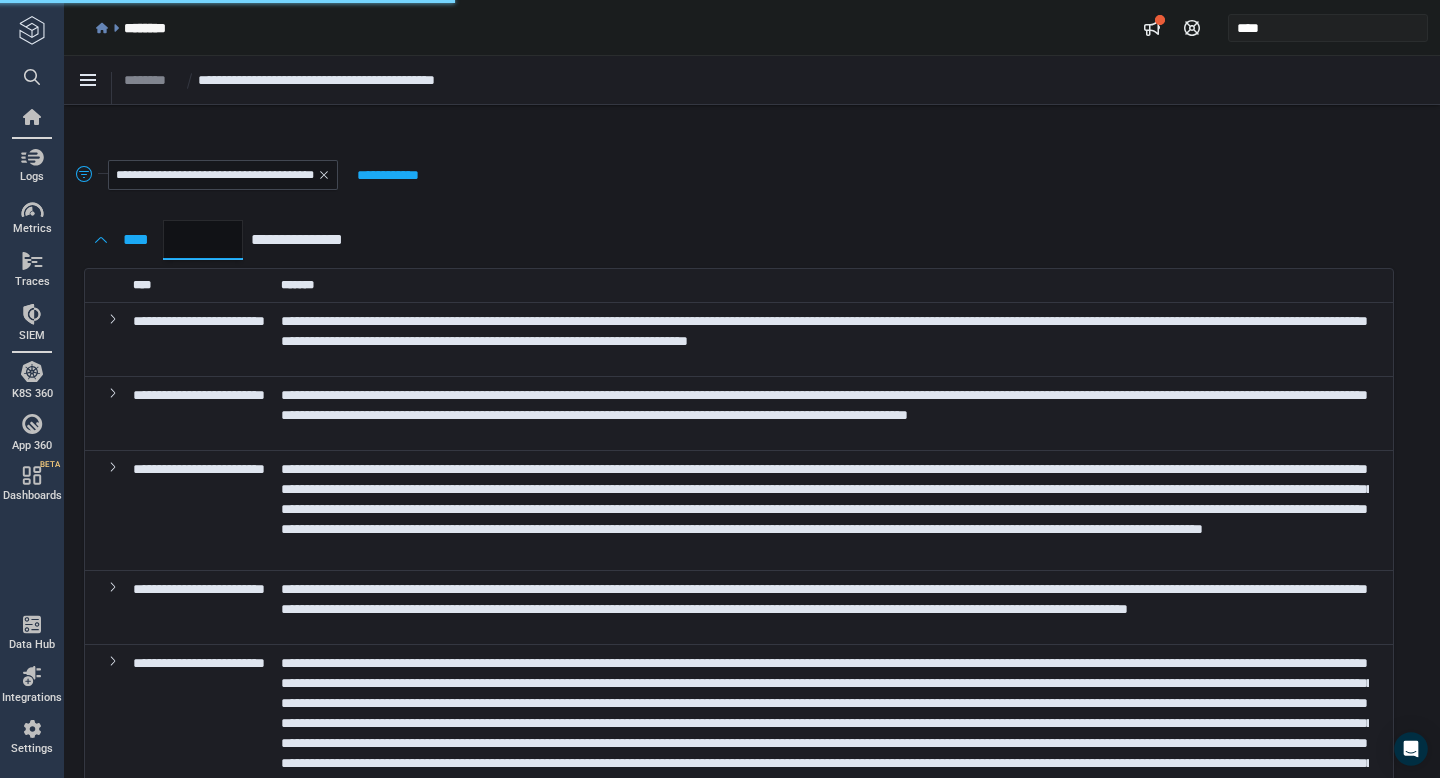 click on "*" at bounding box center [203, 240] 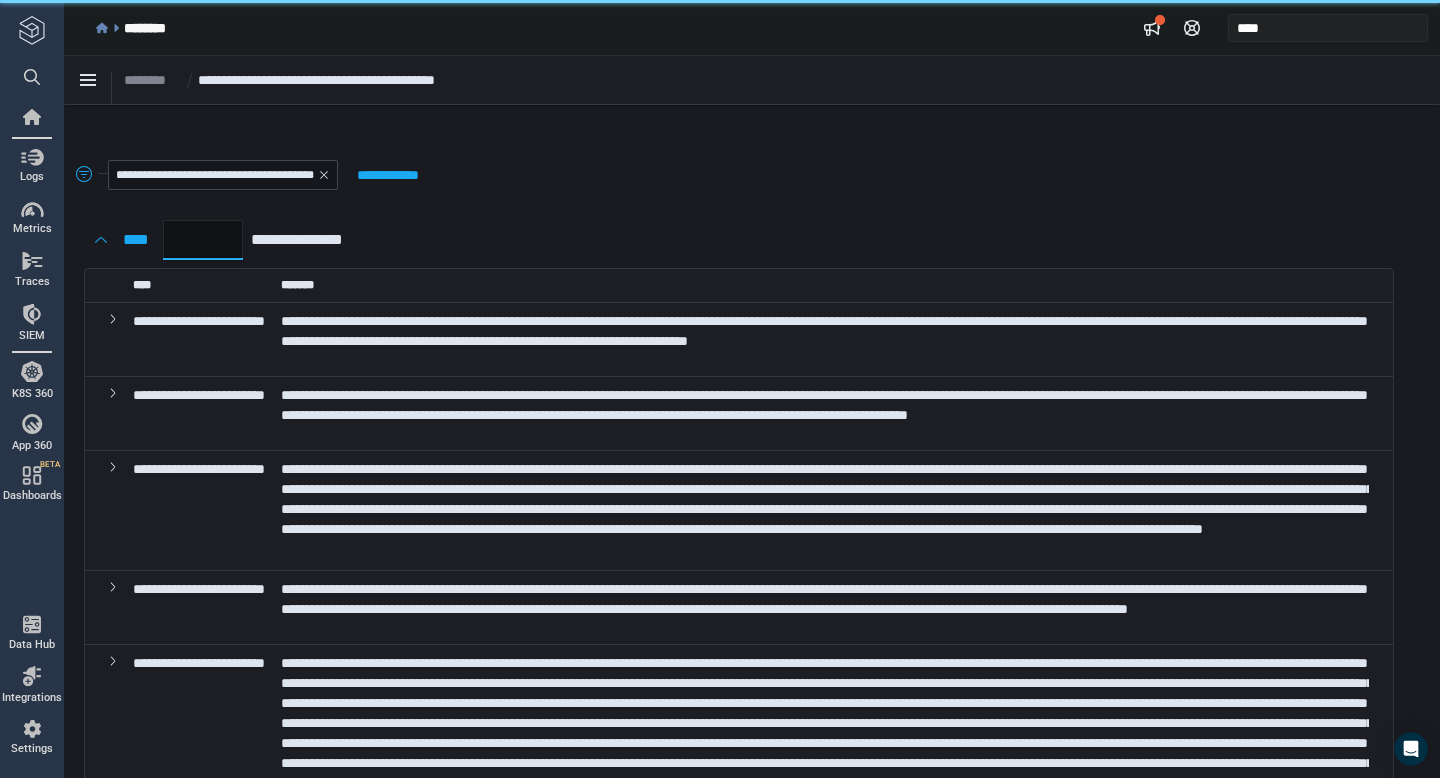 type on "**" 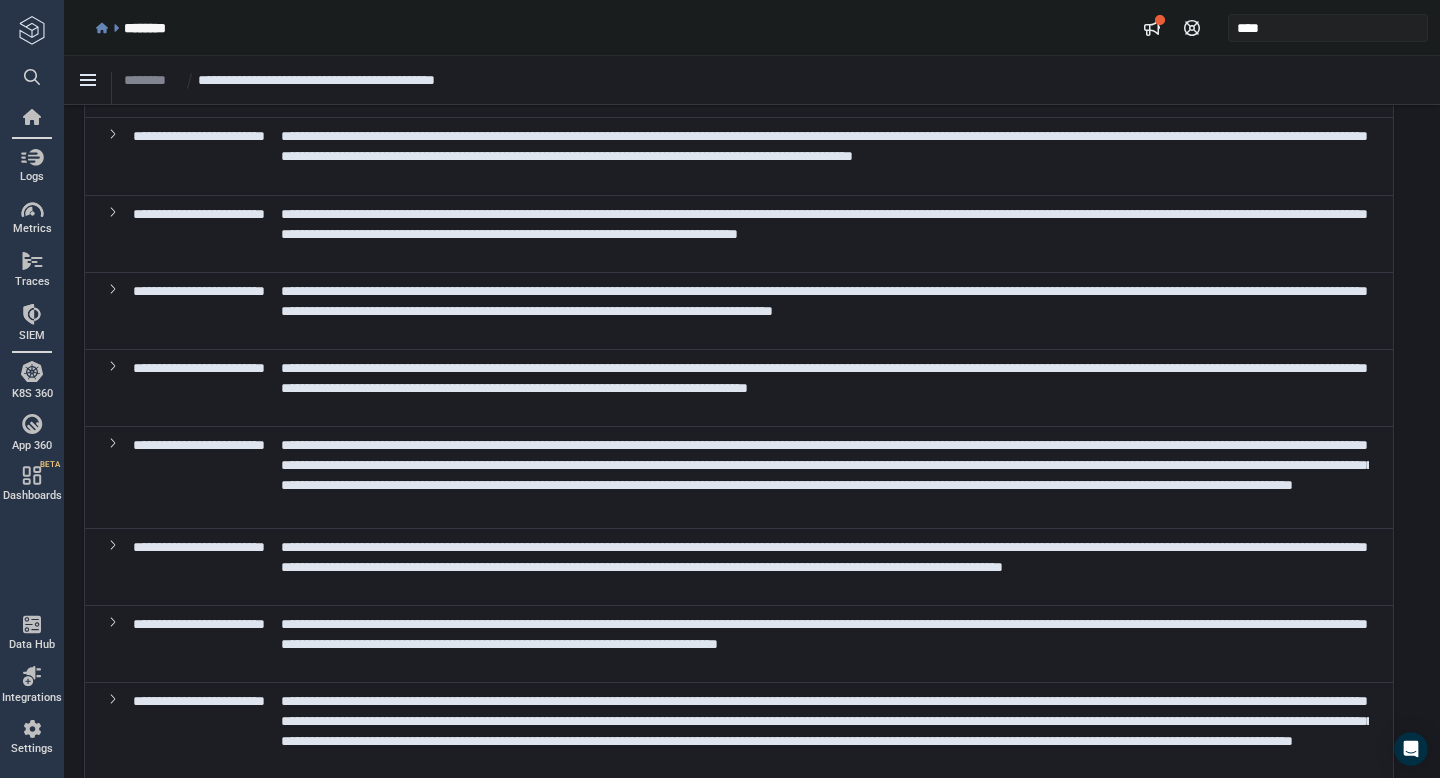 scroll, scrollTop: 0, scrollLeft: 0, axis: both 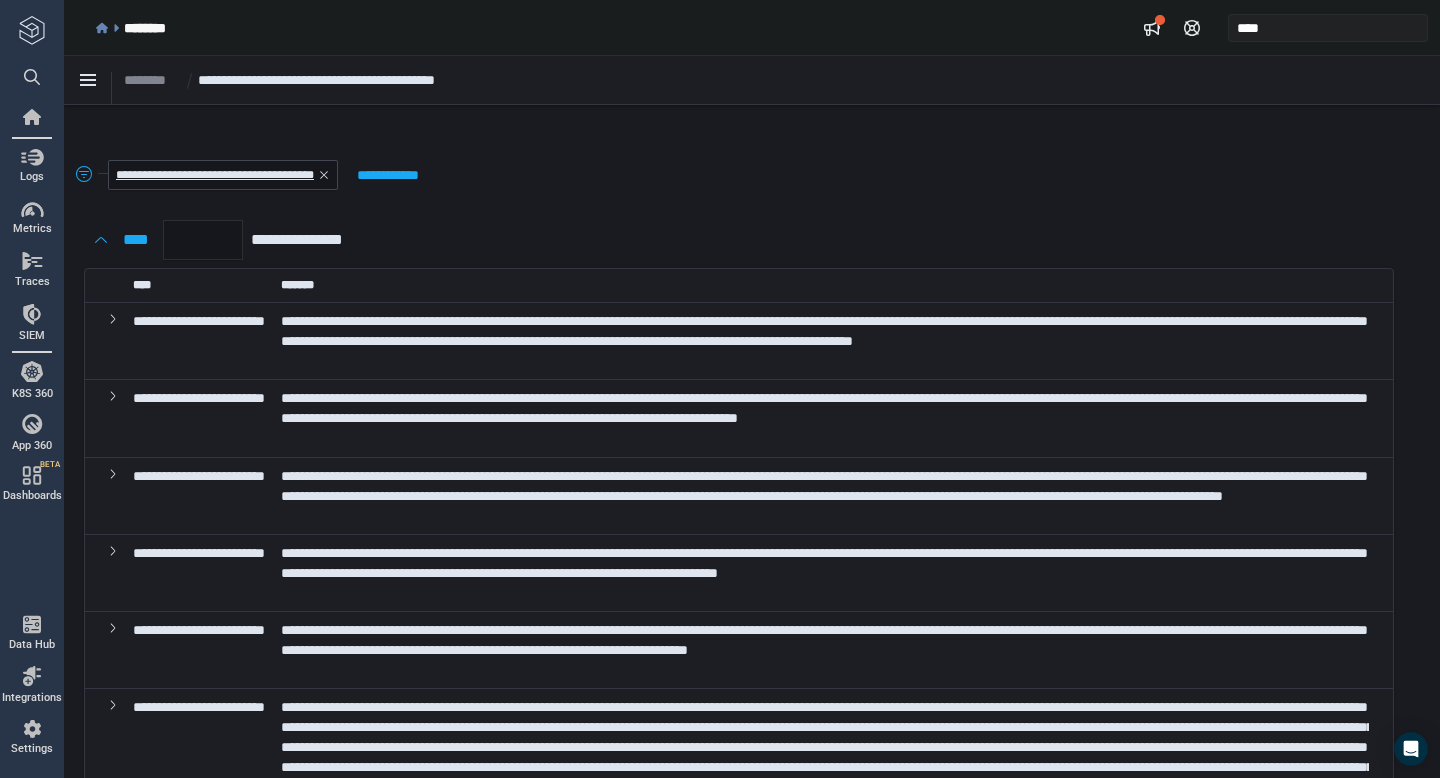 click on "**********" 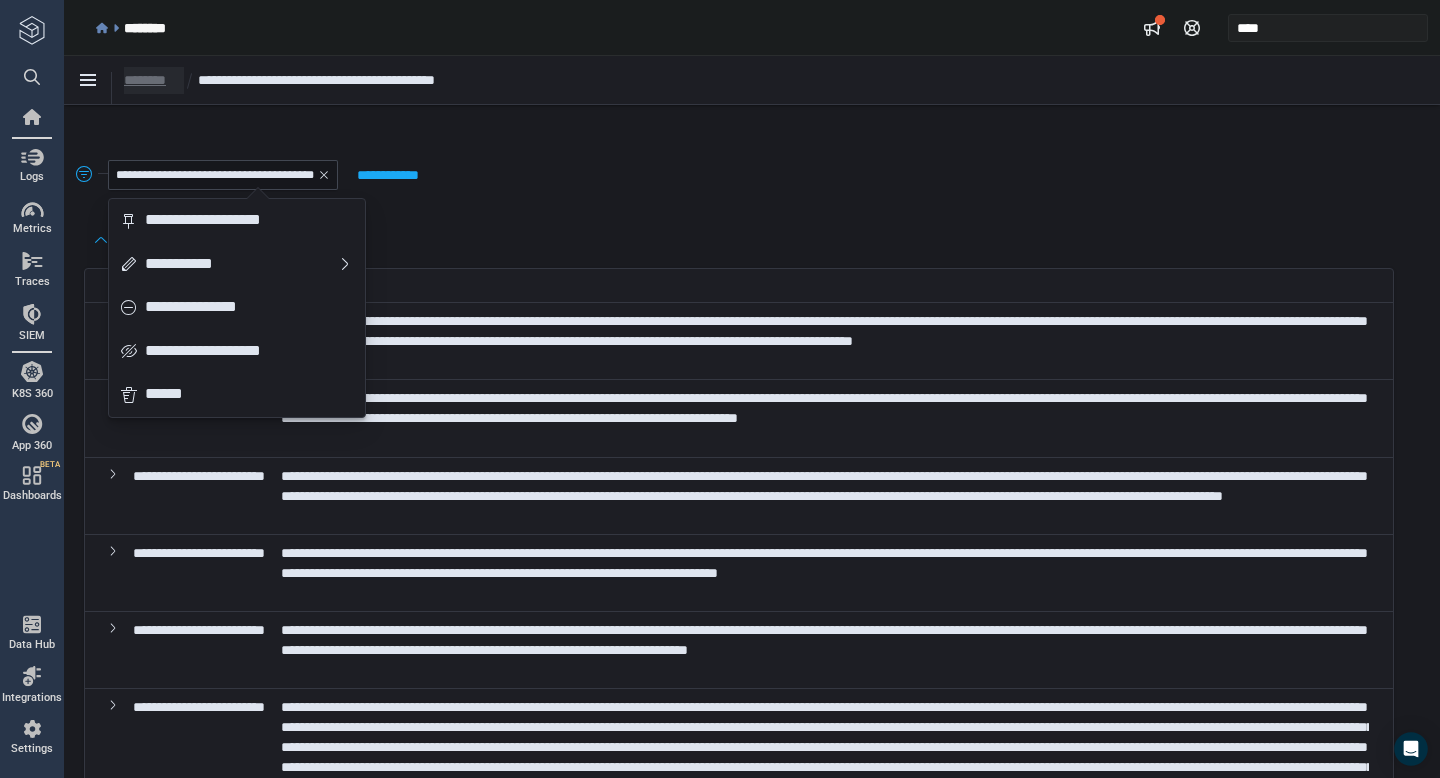click on "********" at bounding box center (152, 80) 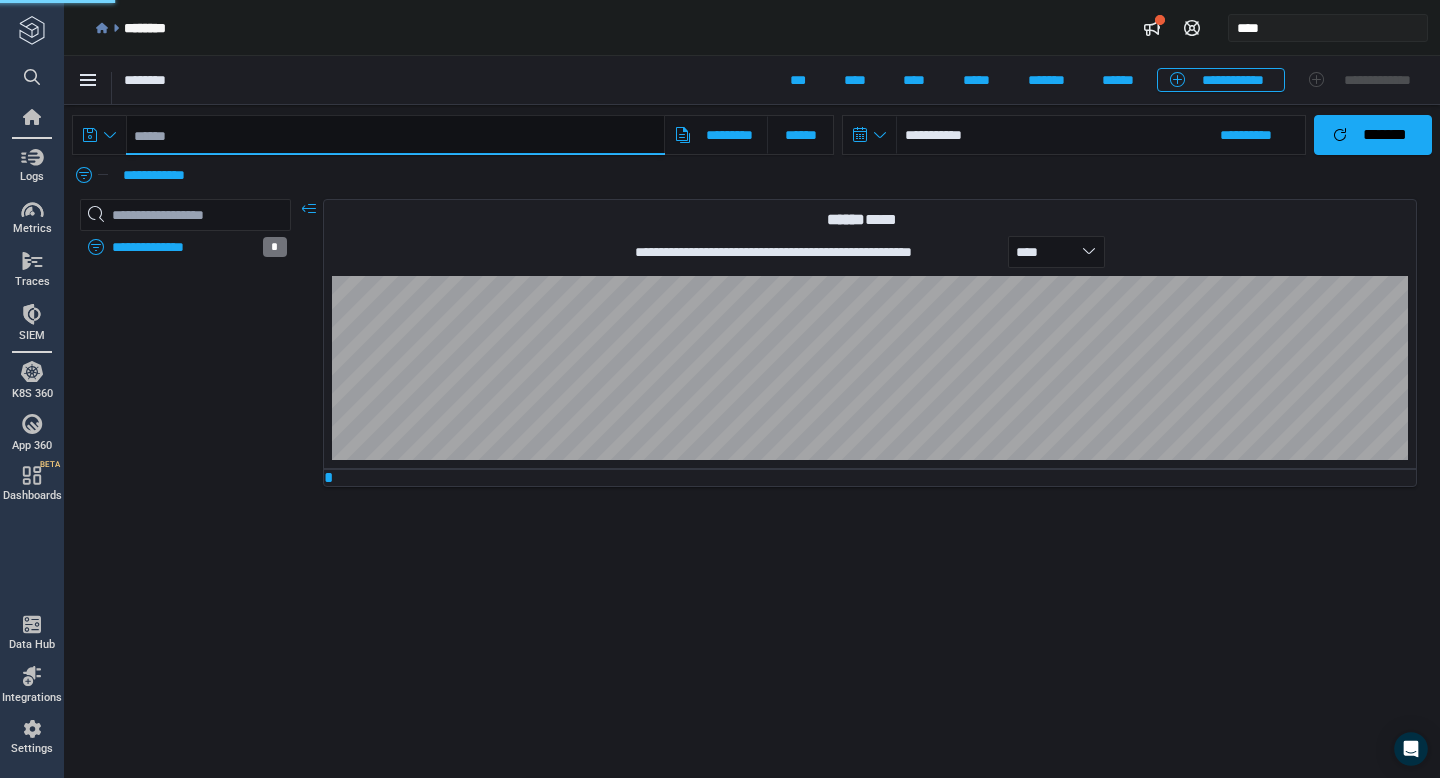 click at bounding box center (395, 135) 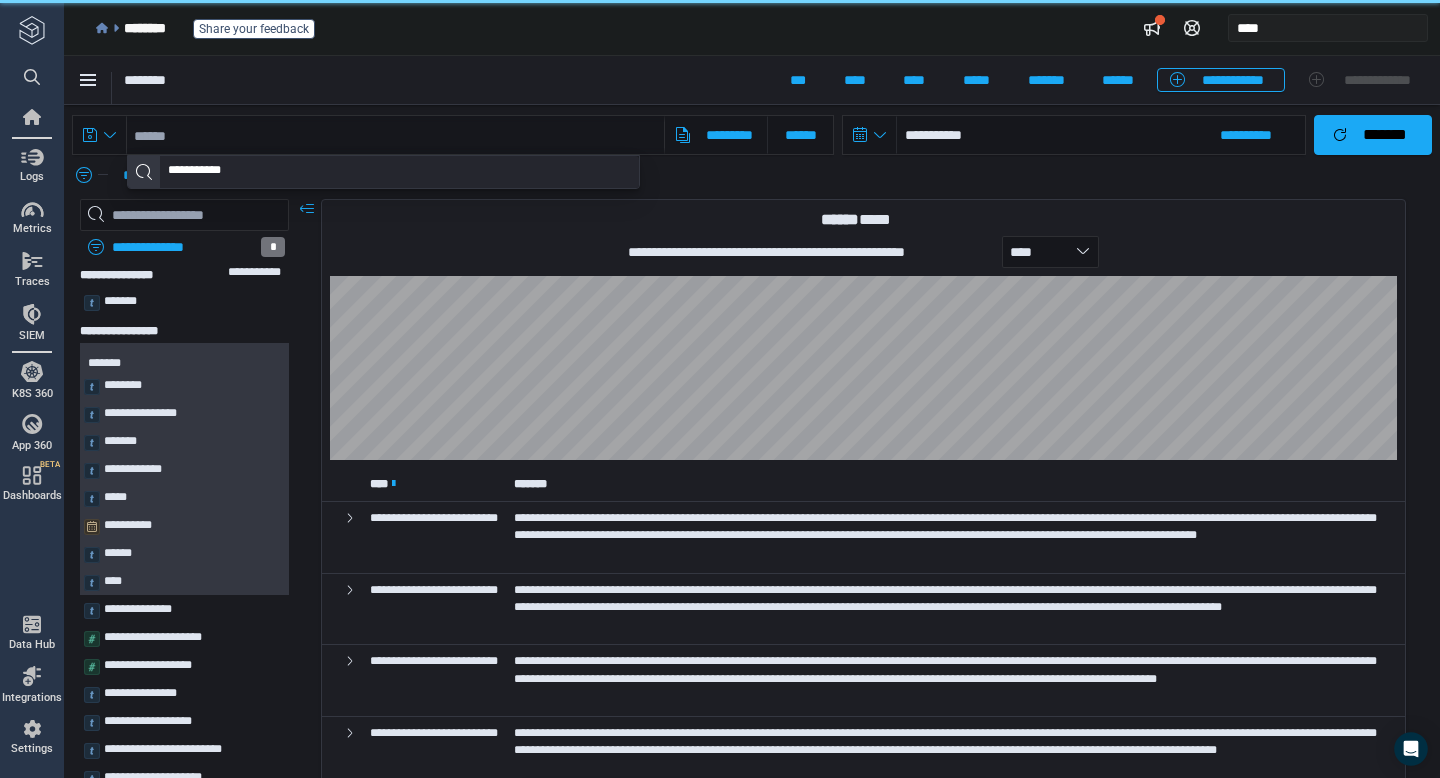 click on "**********" at bounding box center (207, 172) 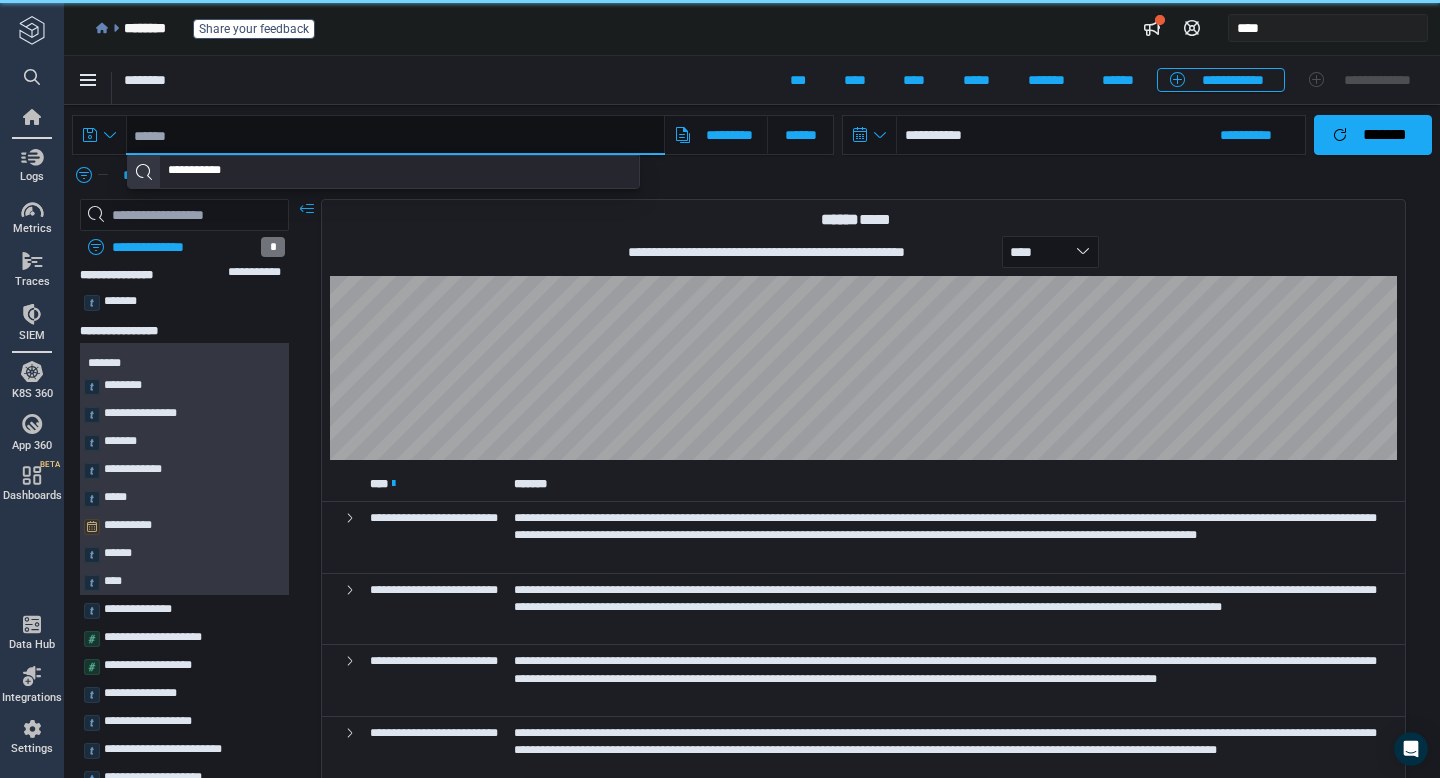 type on "**********" 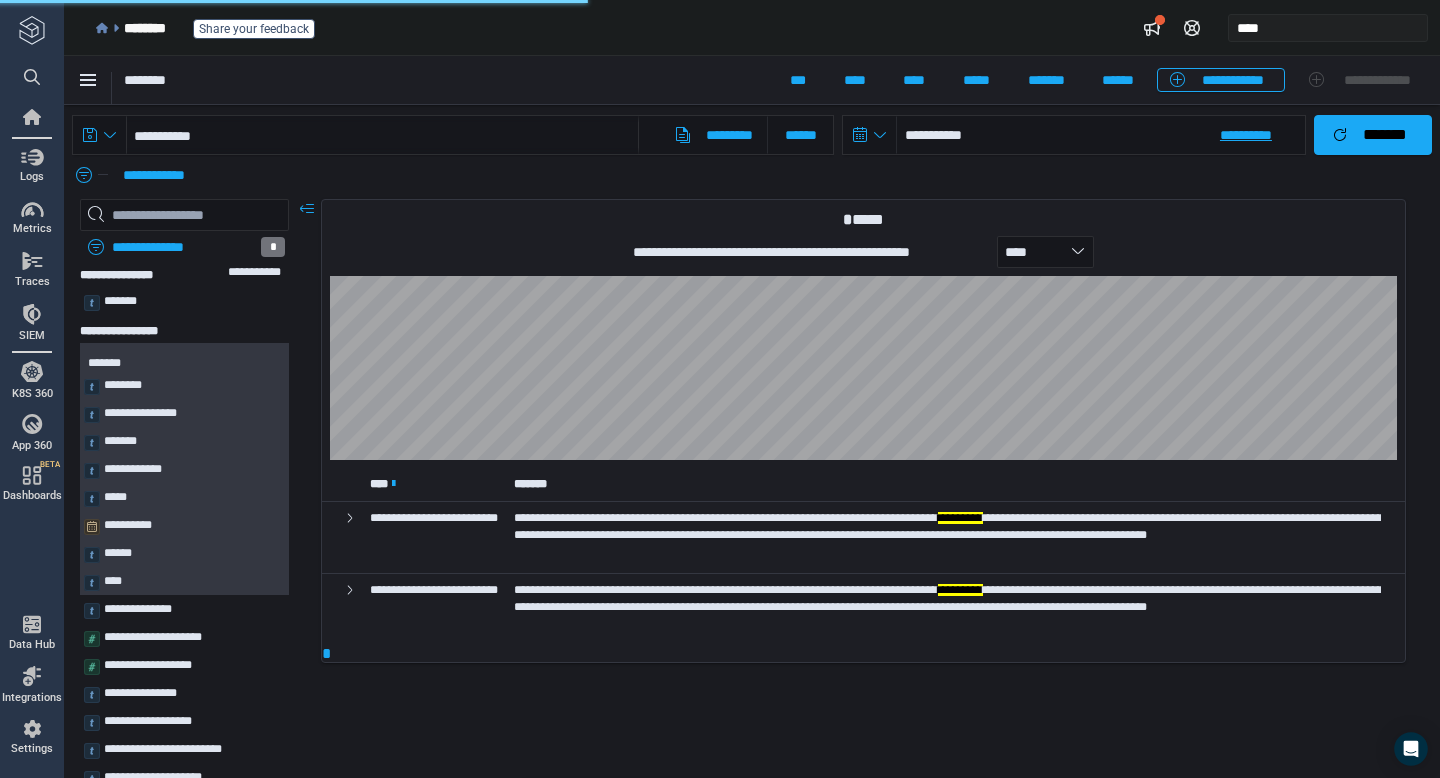 click on "**********" at bounding box center [1101, 135] 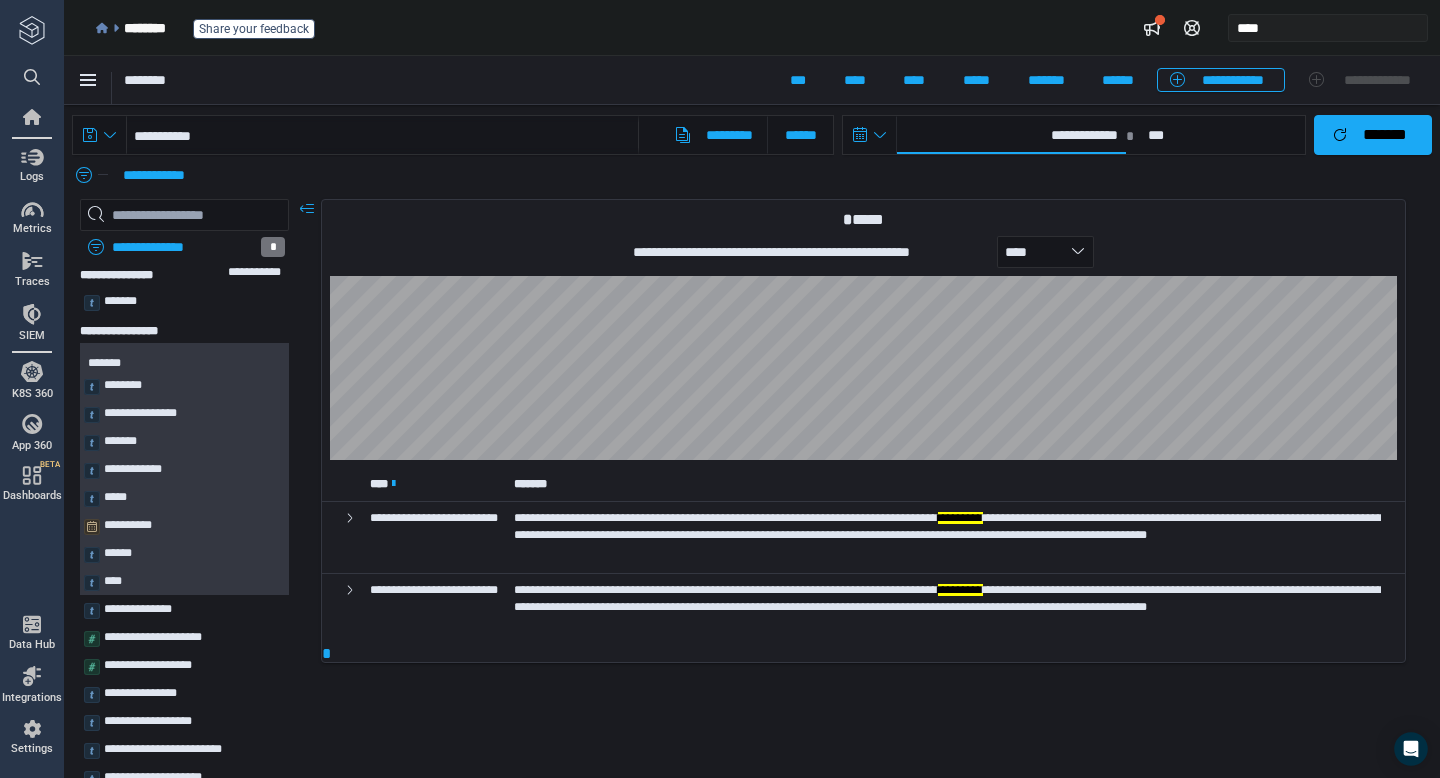 click on "**********" at bounding box center [1011, 135] 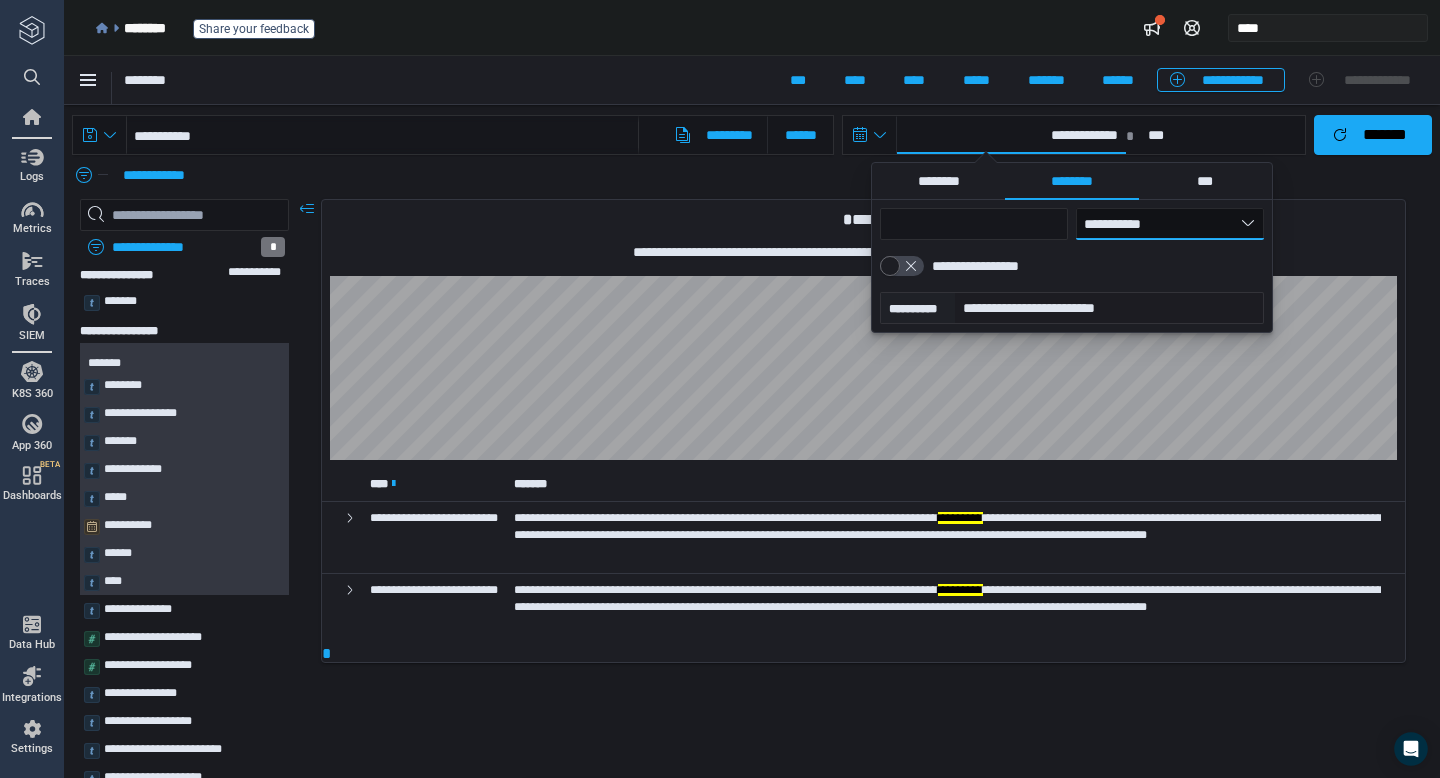 click on "**********" at bounding box center [1170, 224] 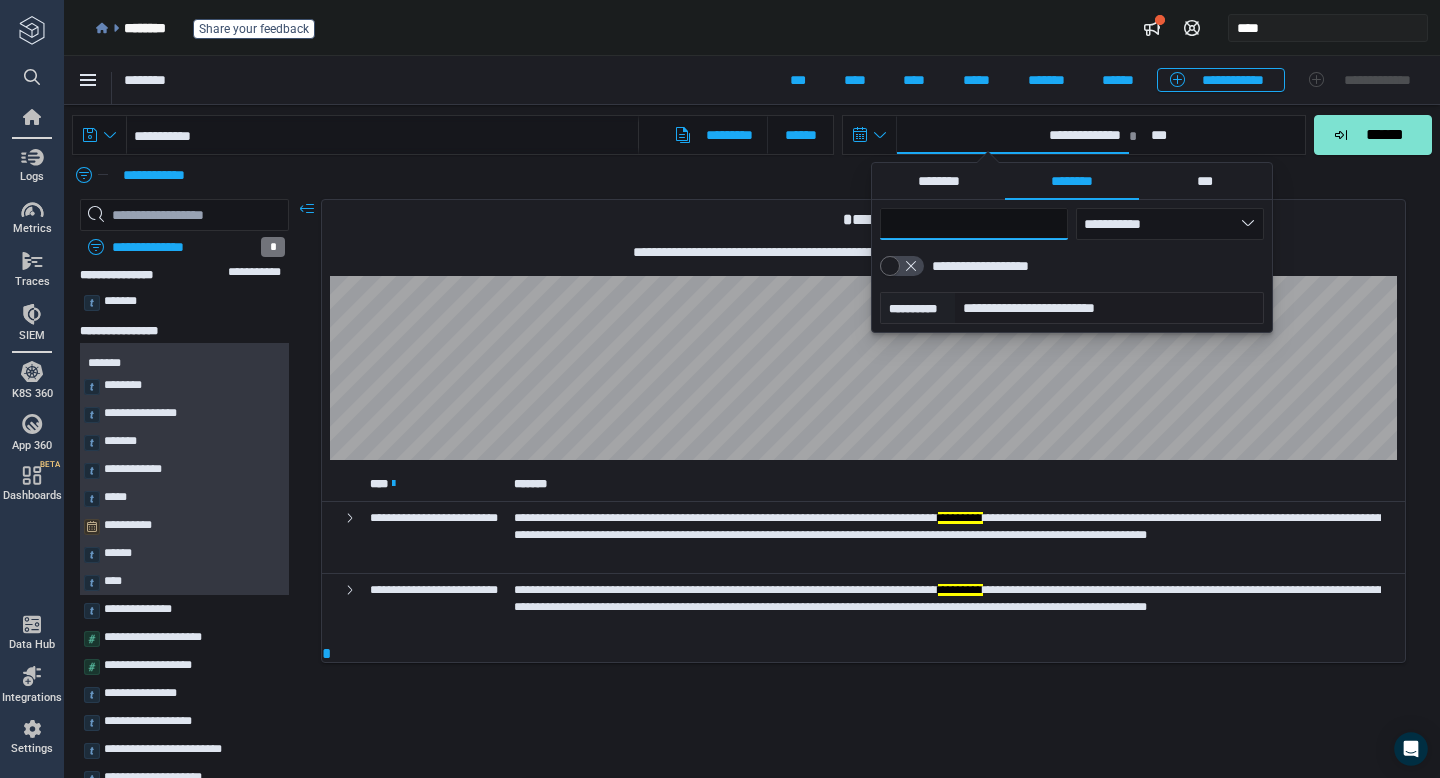 click on "*" at bounding box center [974, 224] 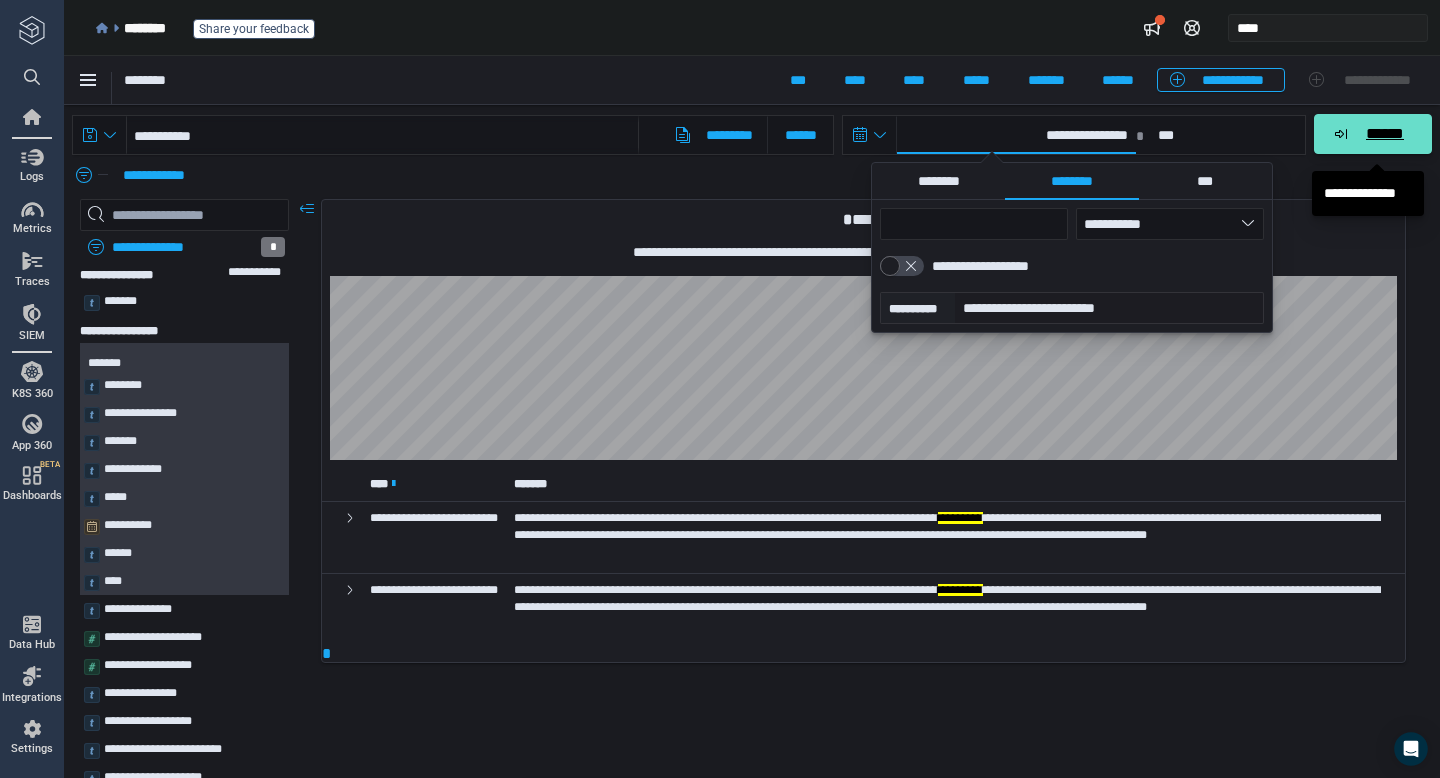 click on "******" at bounding box center (1384, 134) 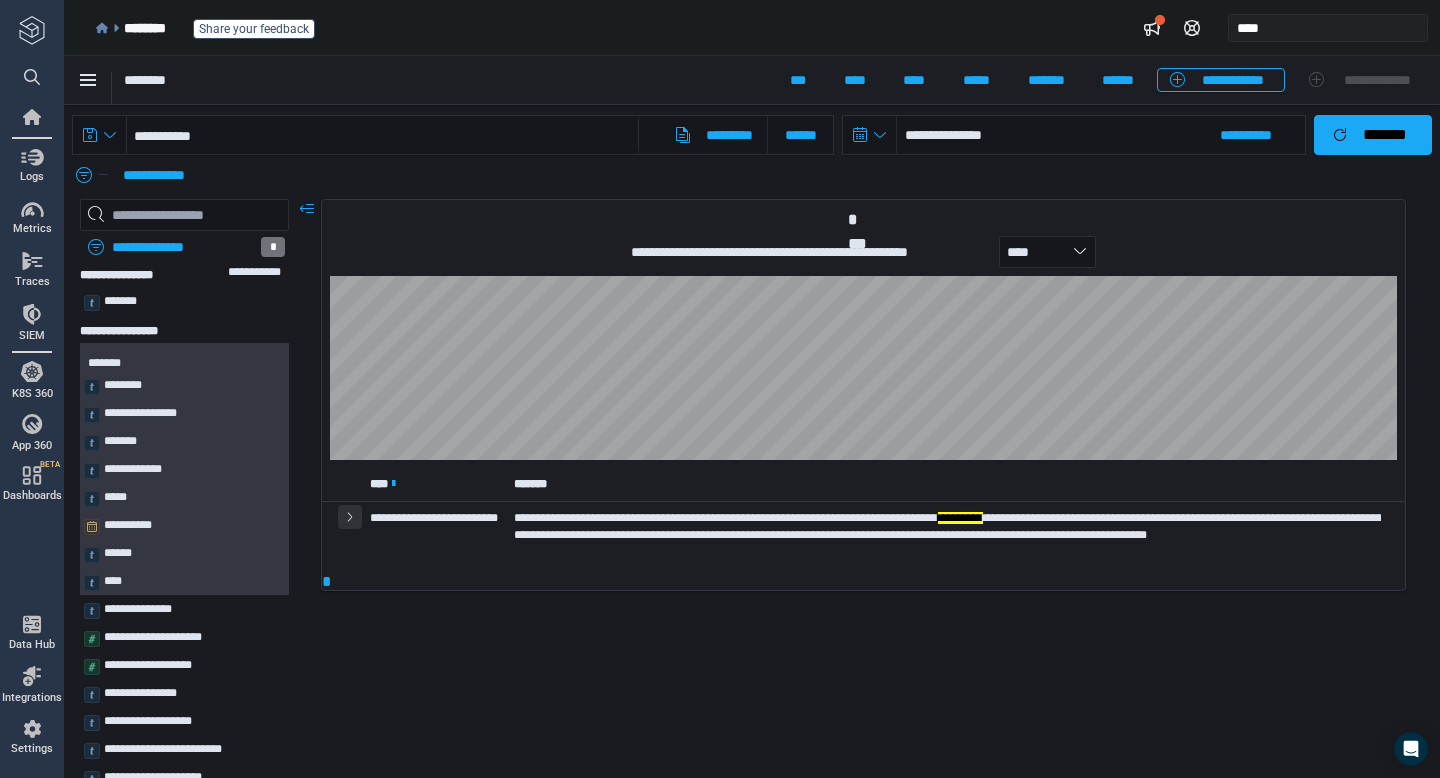 click 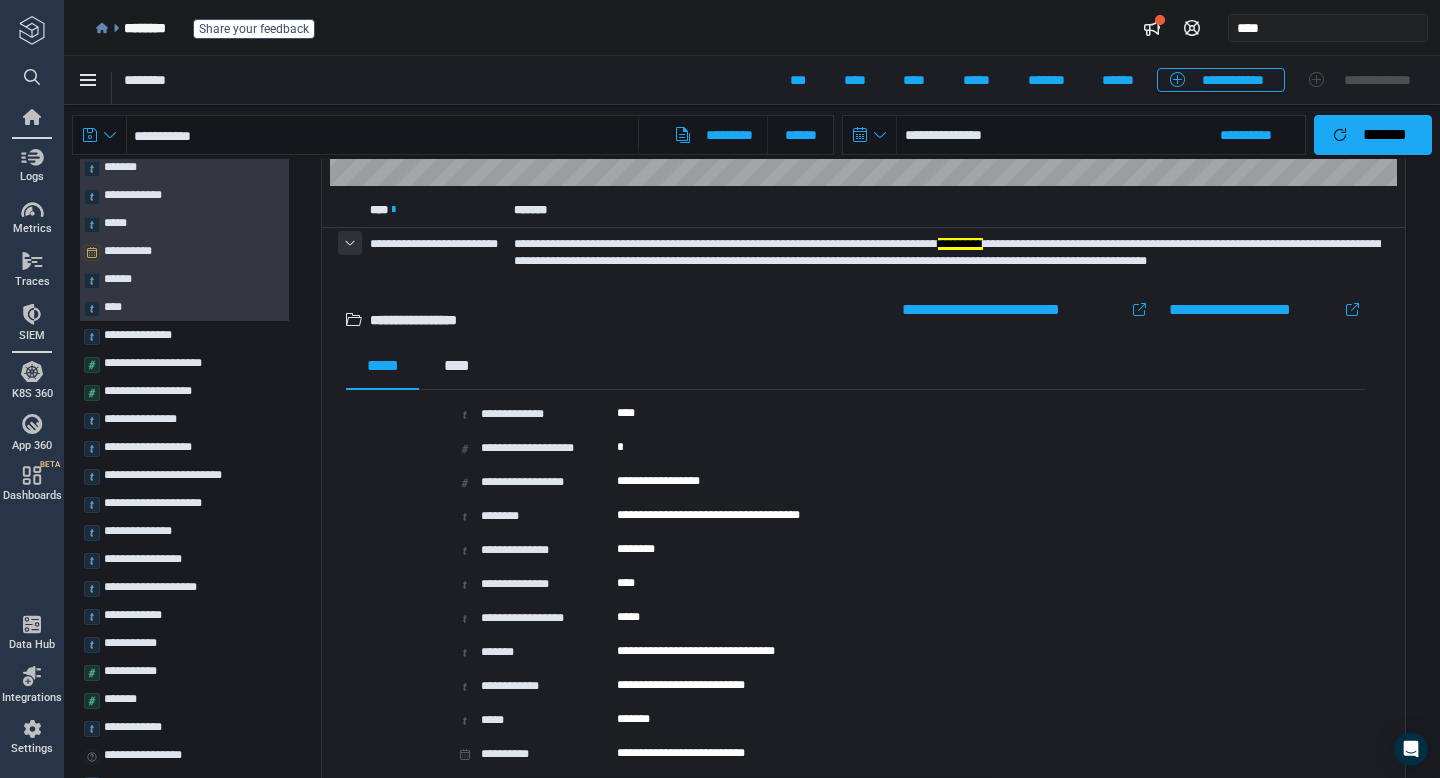scroll, scrollTop: 227, scrollLeft: 0, axis: vertical 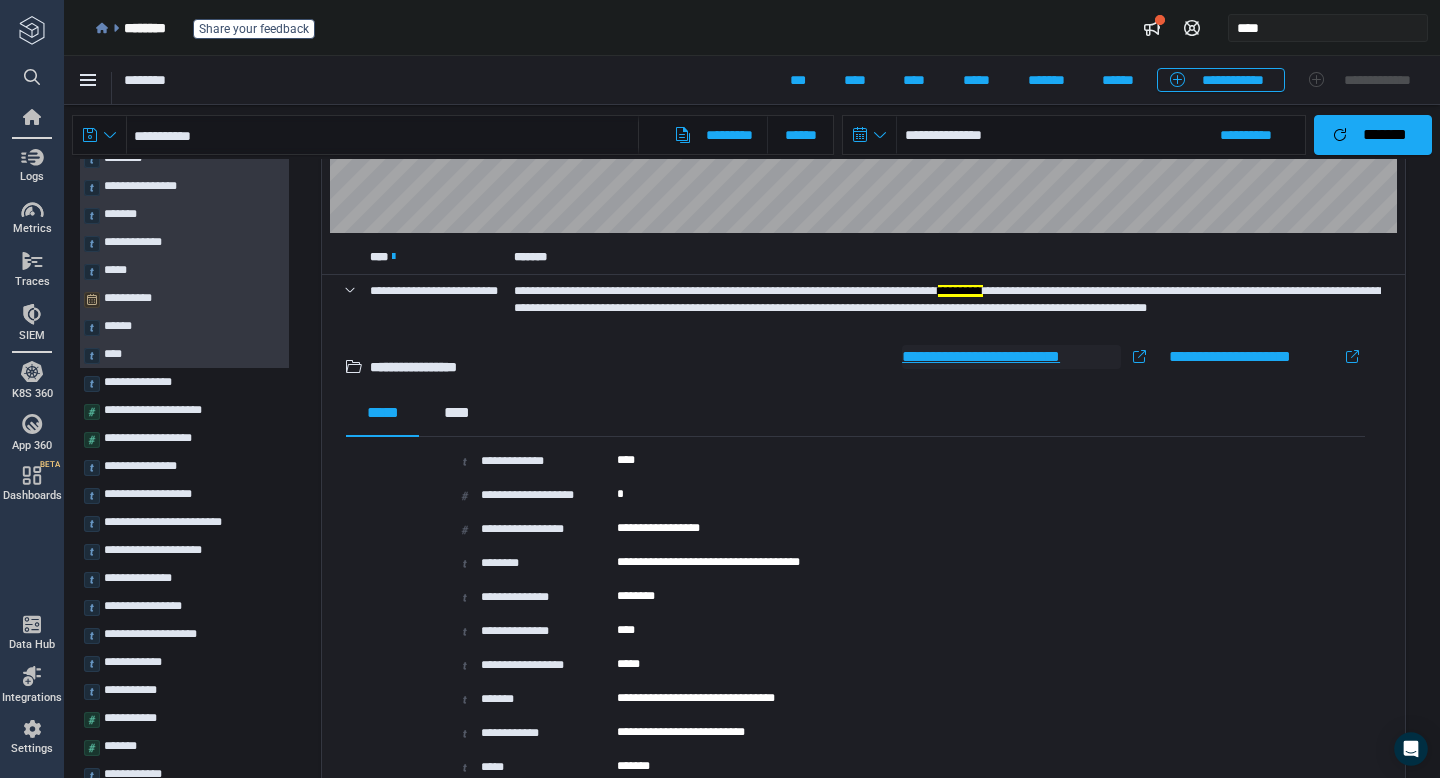 click on "**********" at bounding box center (1011, 357) 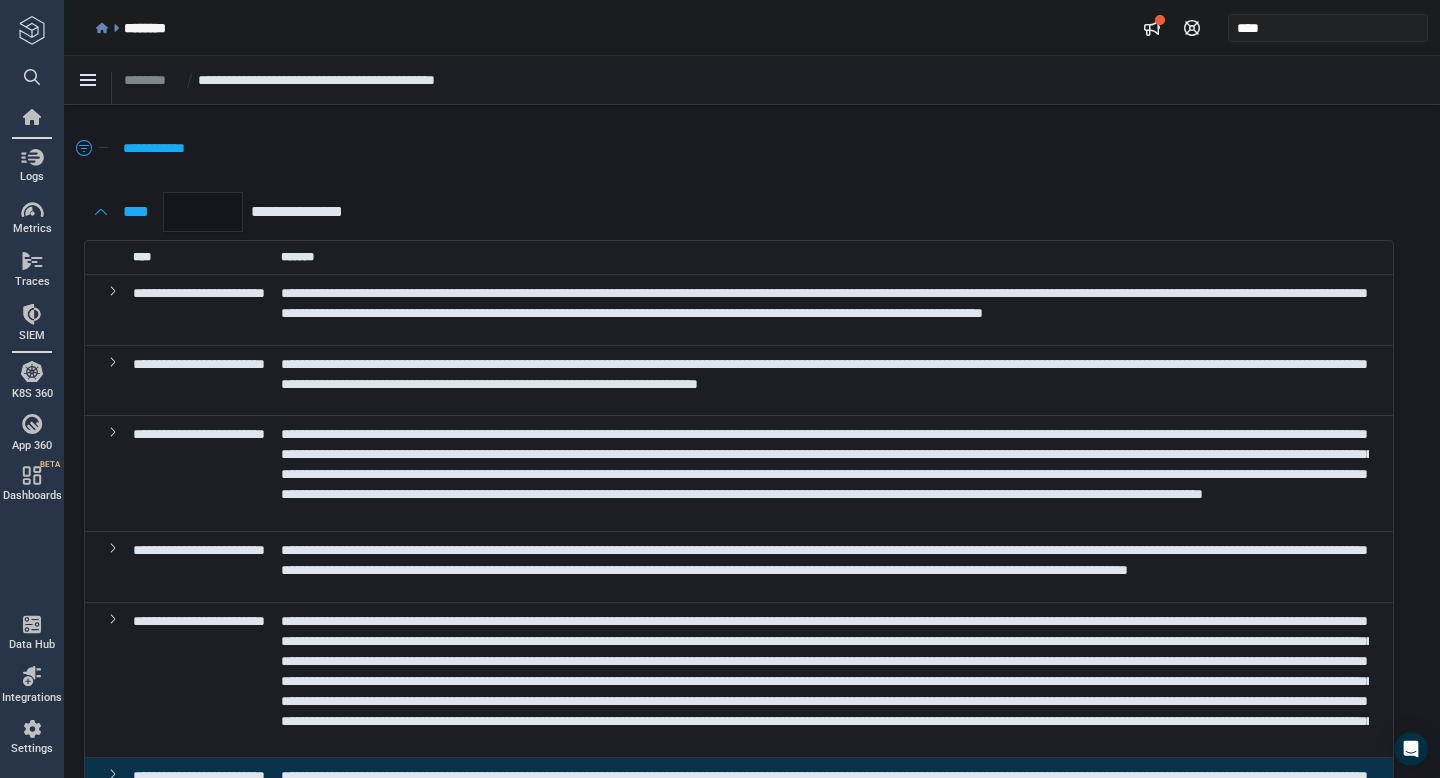 scroll, scrollTop: 21, scrollLeft: 0, axis: vertical 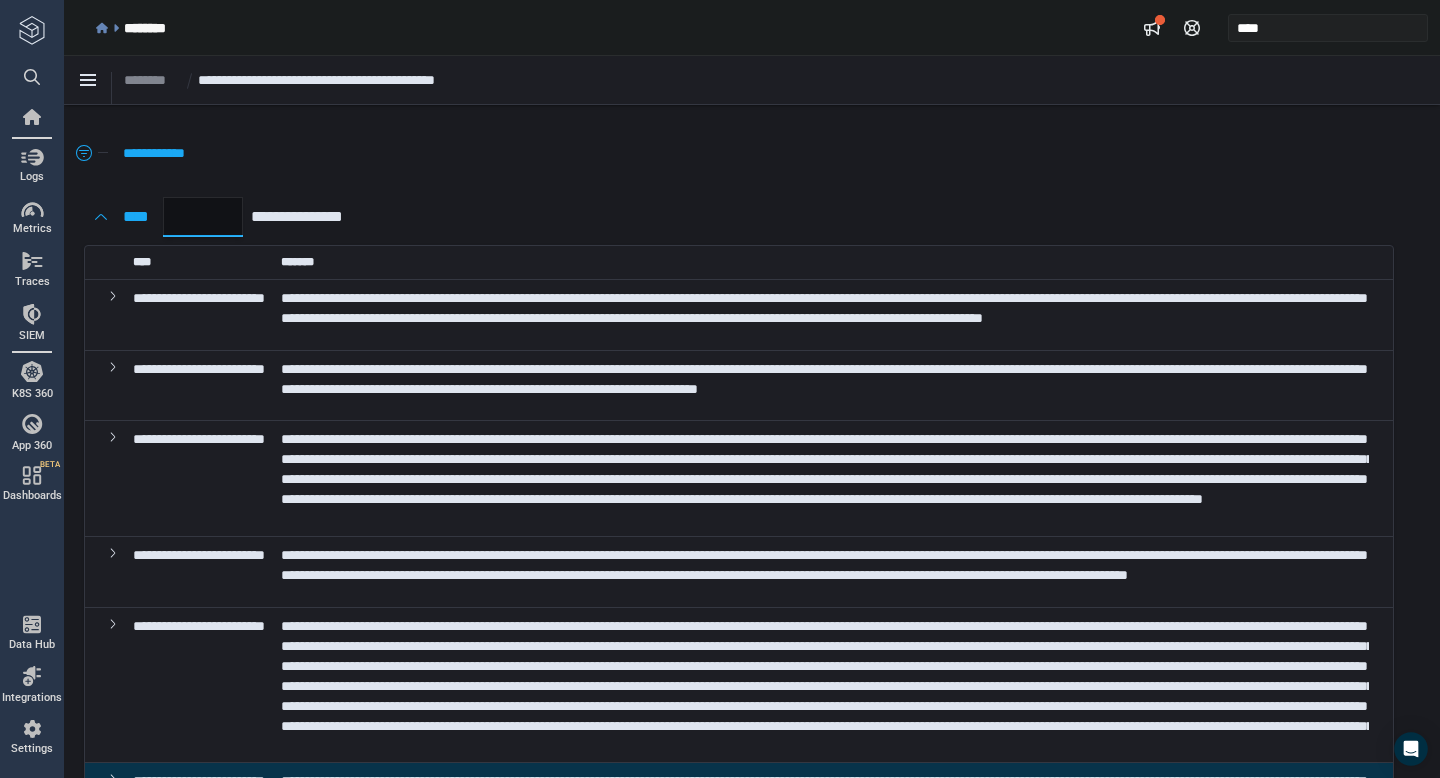 click on "*" at bounding box center (203, 217) 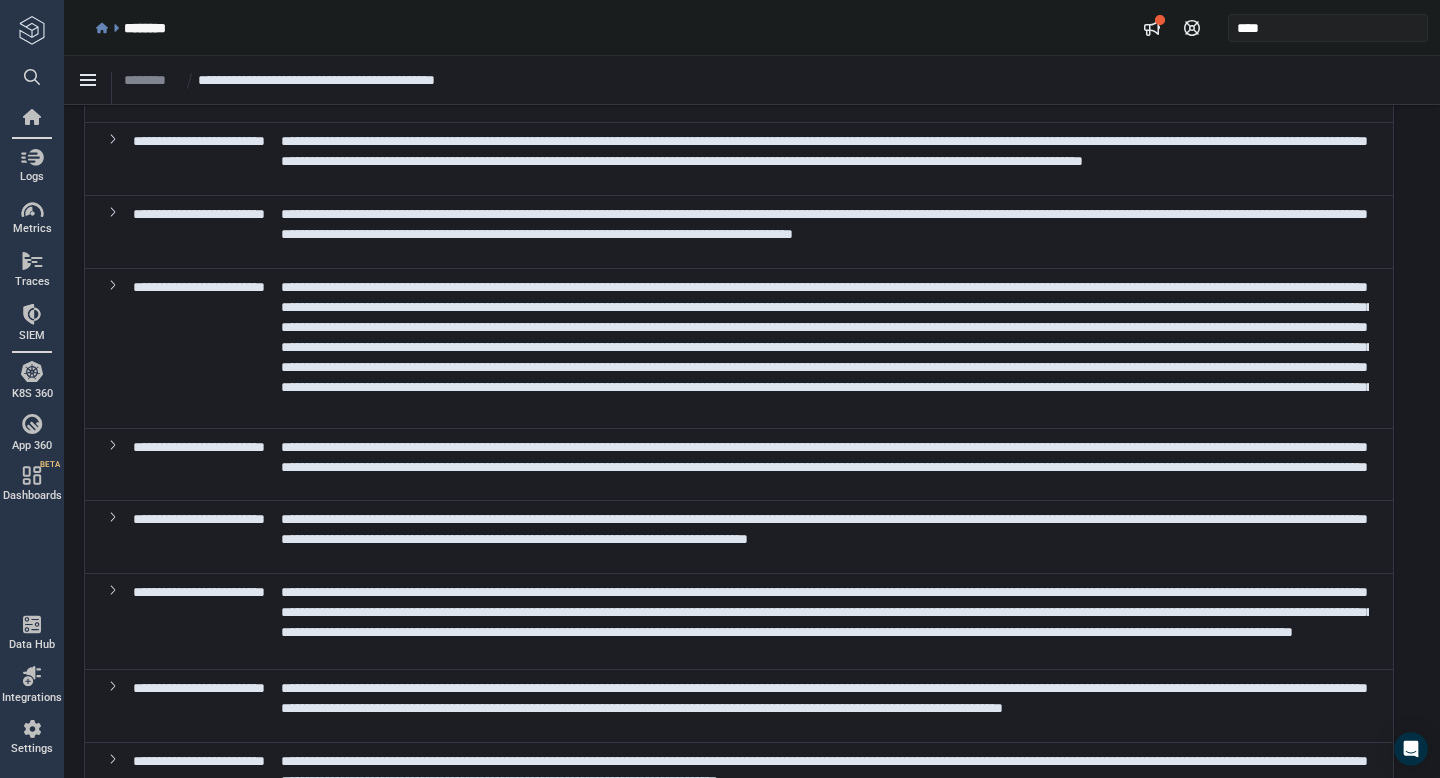 scroll, scrollTop: 0, scrollLeft: 0, axis: both 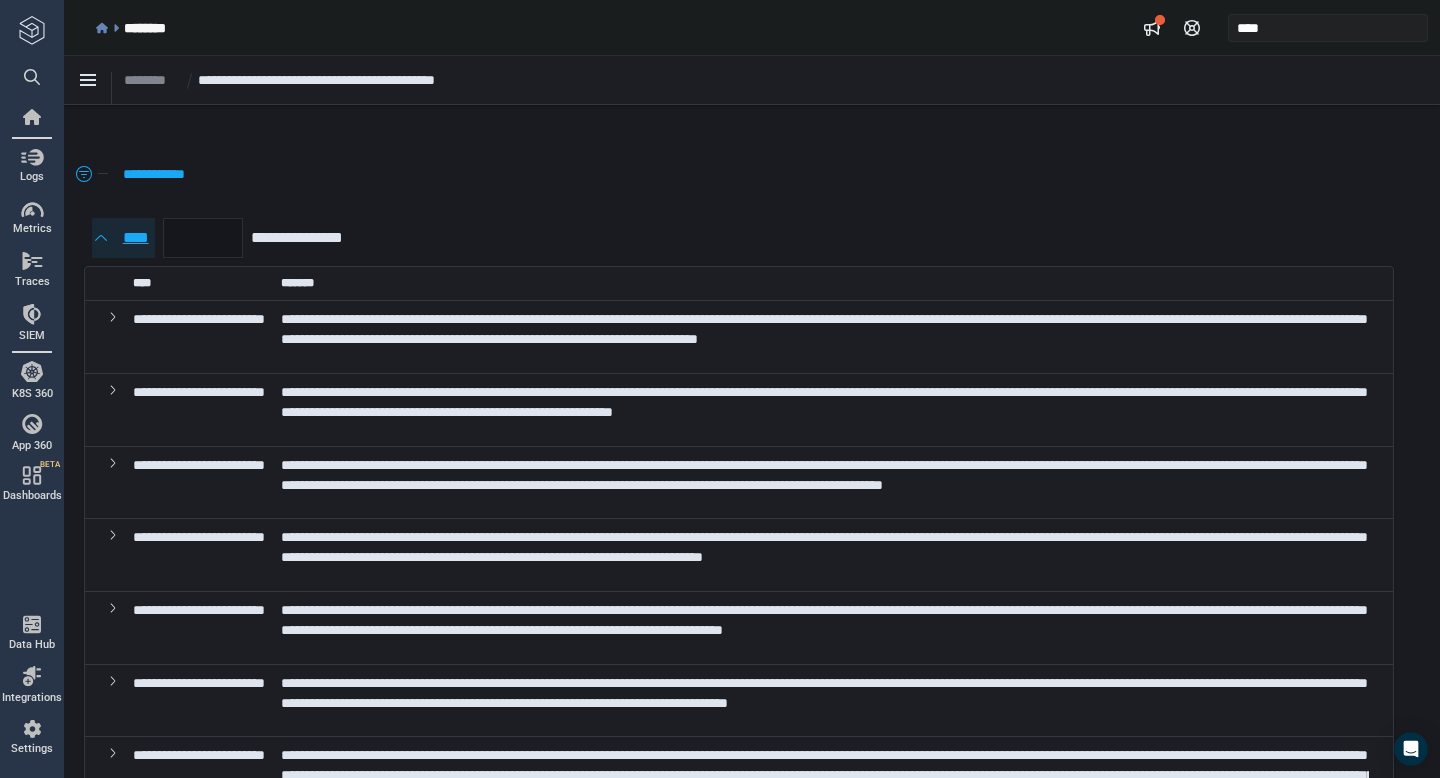 click on "****" at bounding box center (135, 238) 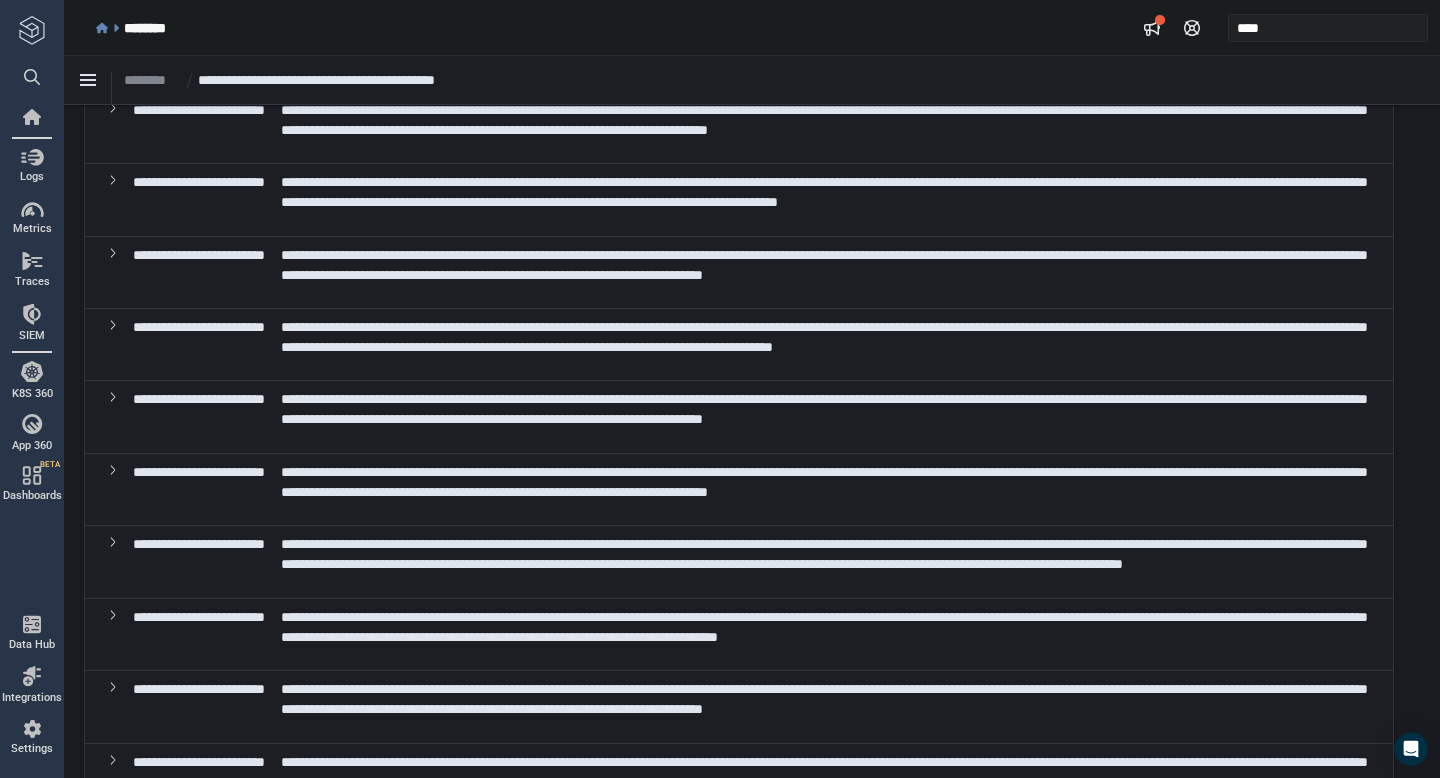 scroll, scrollTop: 3024, scrollLeft: 0, axis: vertical 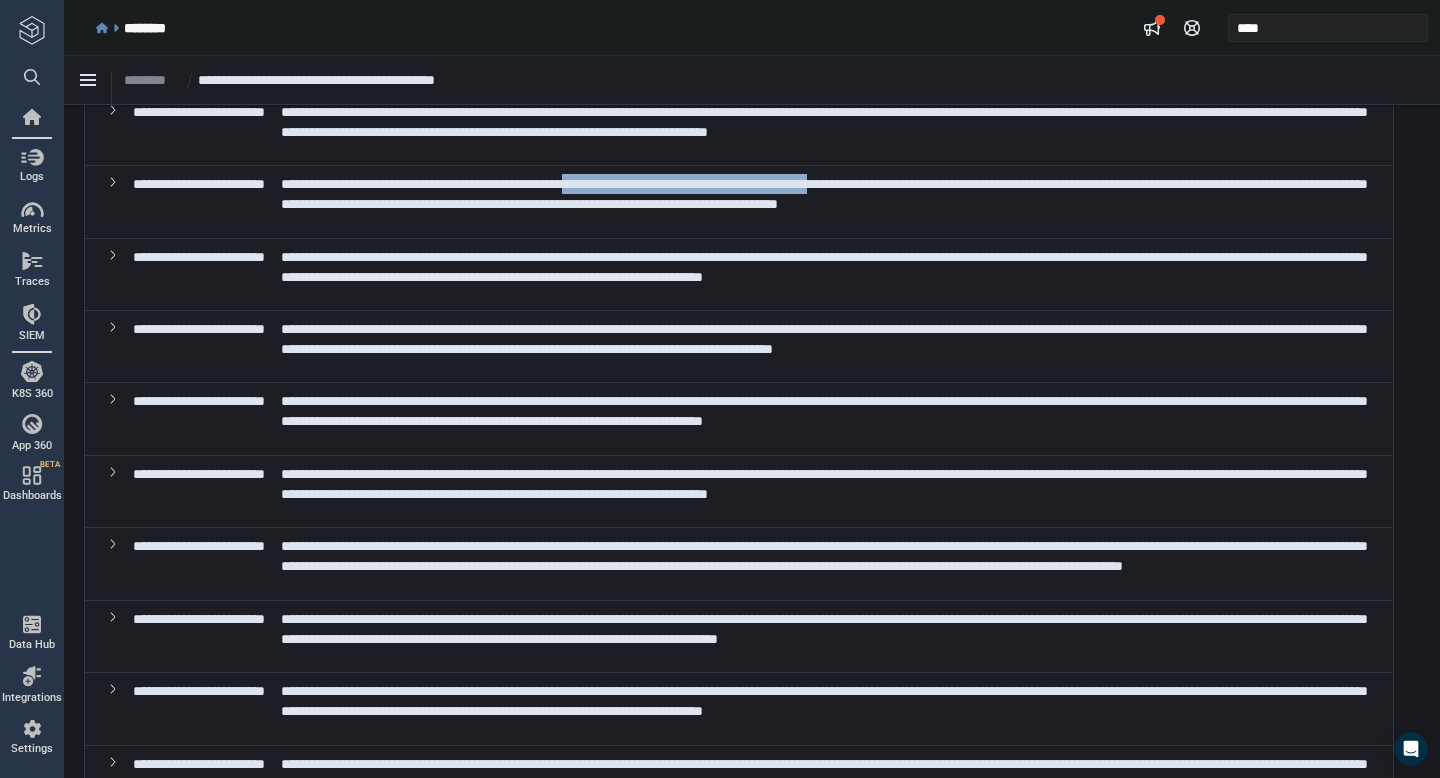 drag, startPoint x: 1095, startPoint y: 231, endPoint x: 752, endPoint y: 233, distance: 343.00583 